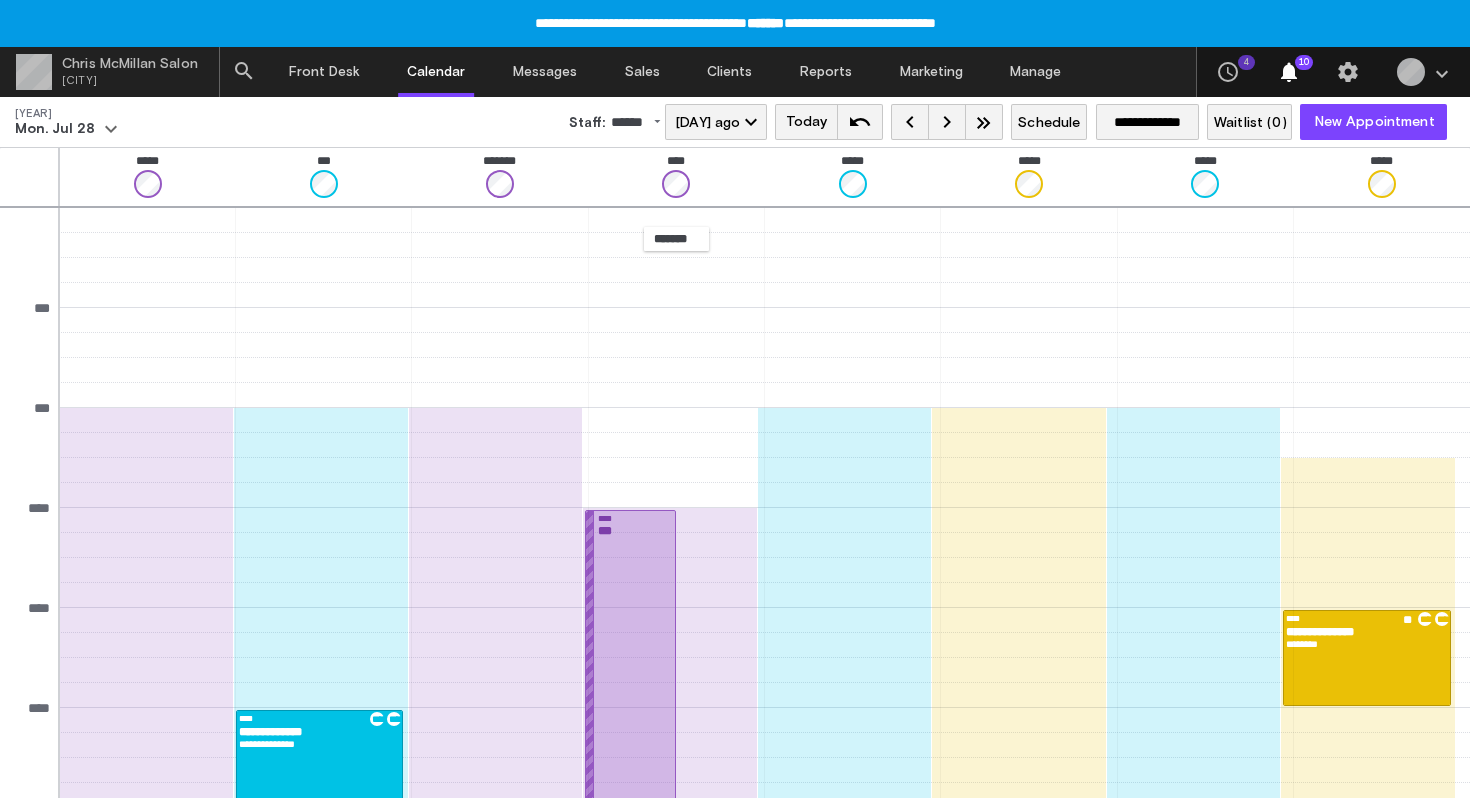 scroll, scrollTop: 0, scrollLeft: 0, axis: both 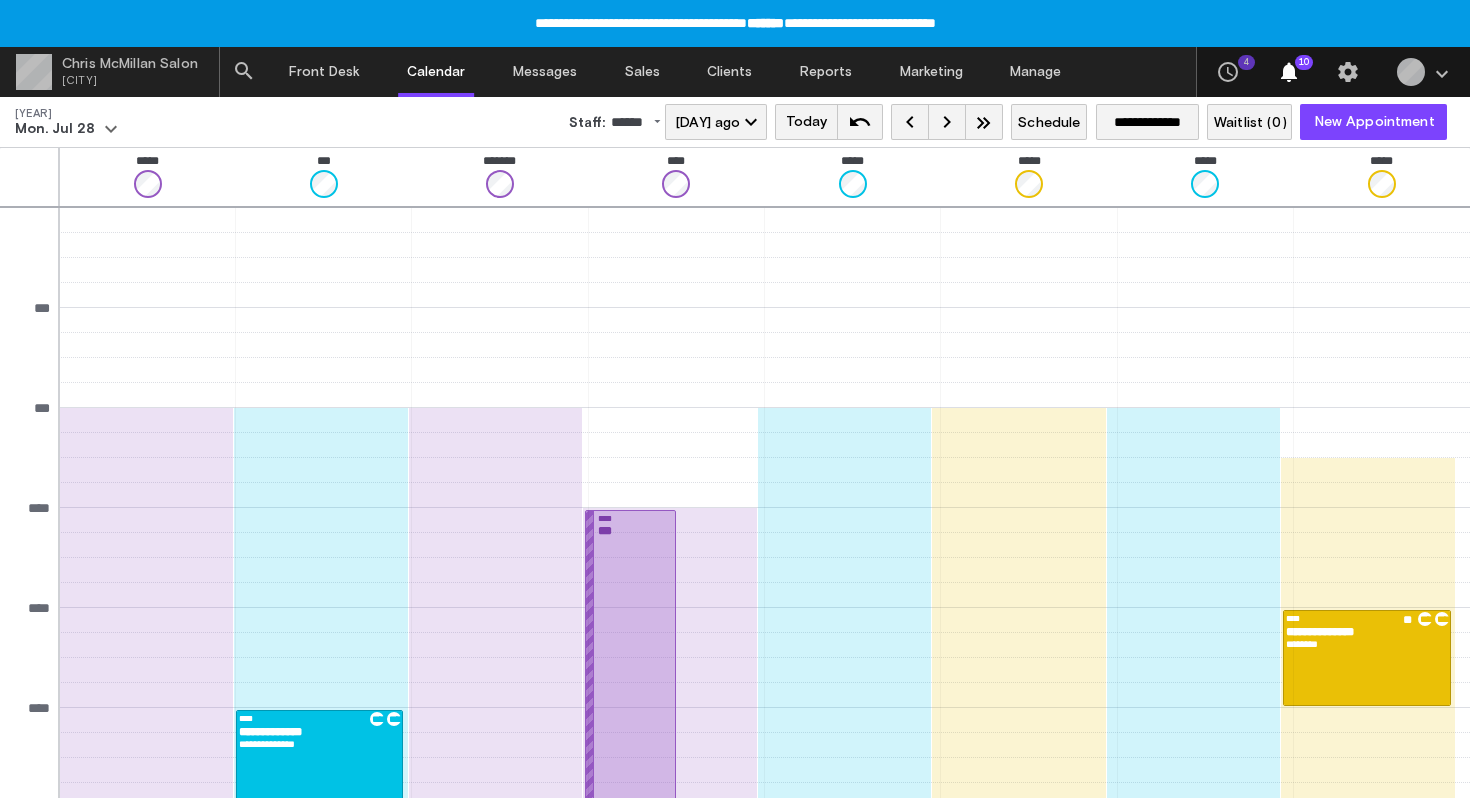 click on "Today" at bounding box center (806, 122) 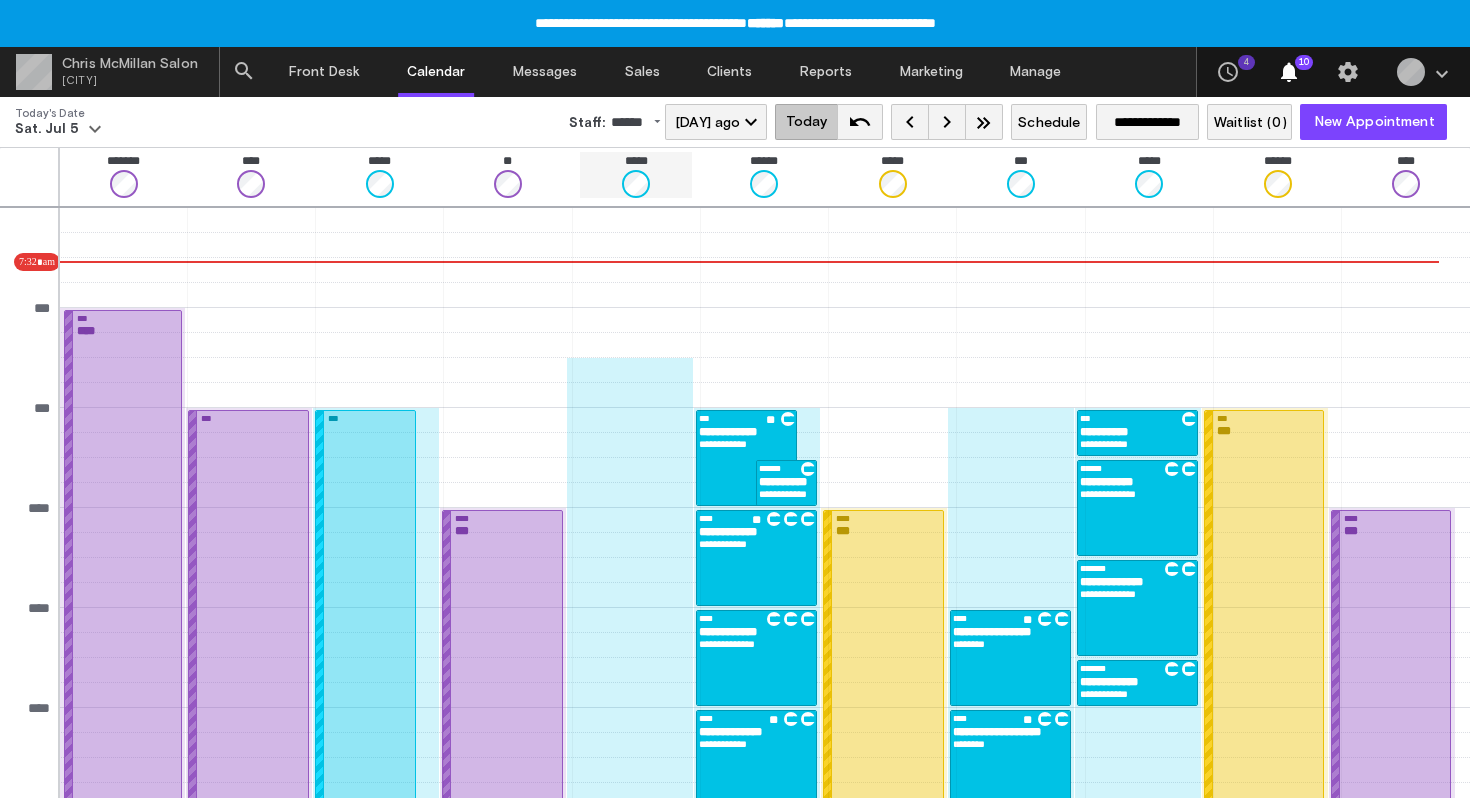 click on "*****" at bounding box center (379, 161) 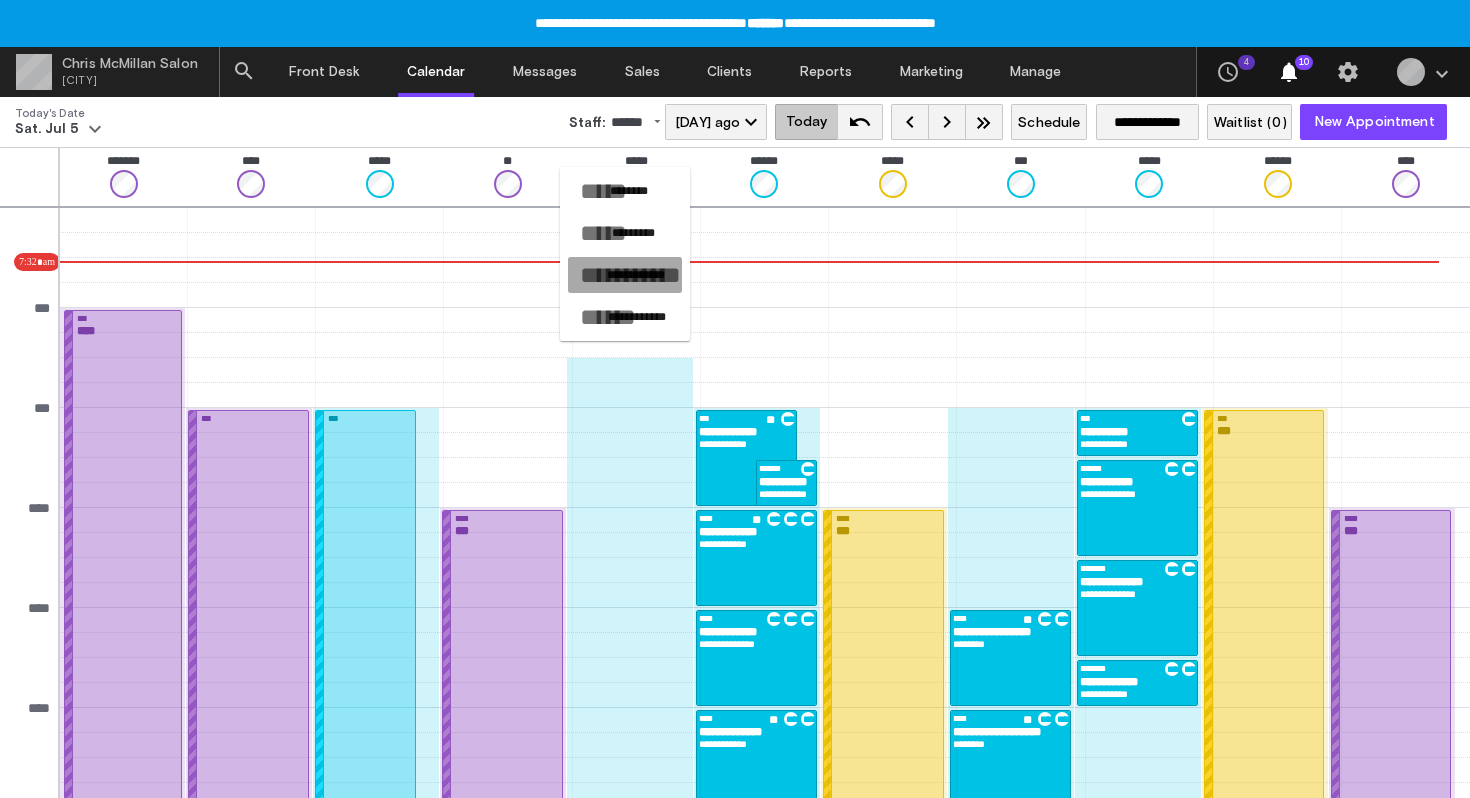 click on "**********" at bounding box center (636, 275) 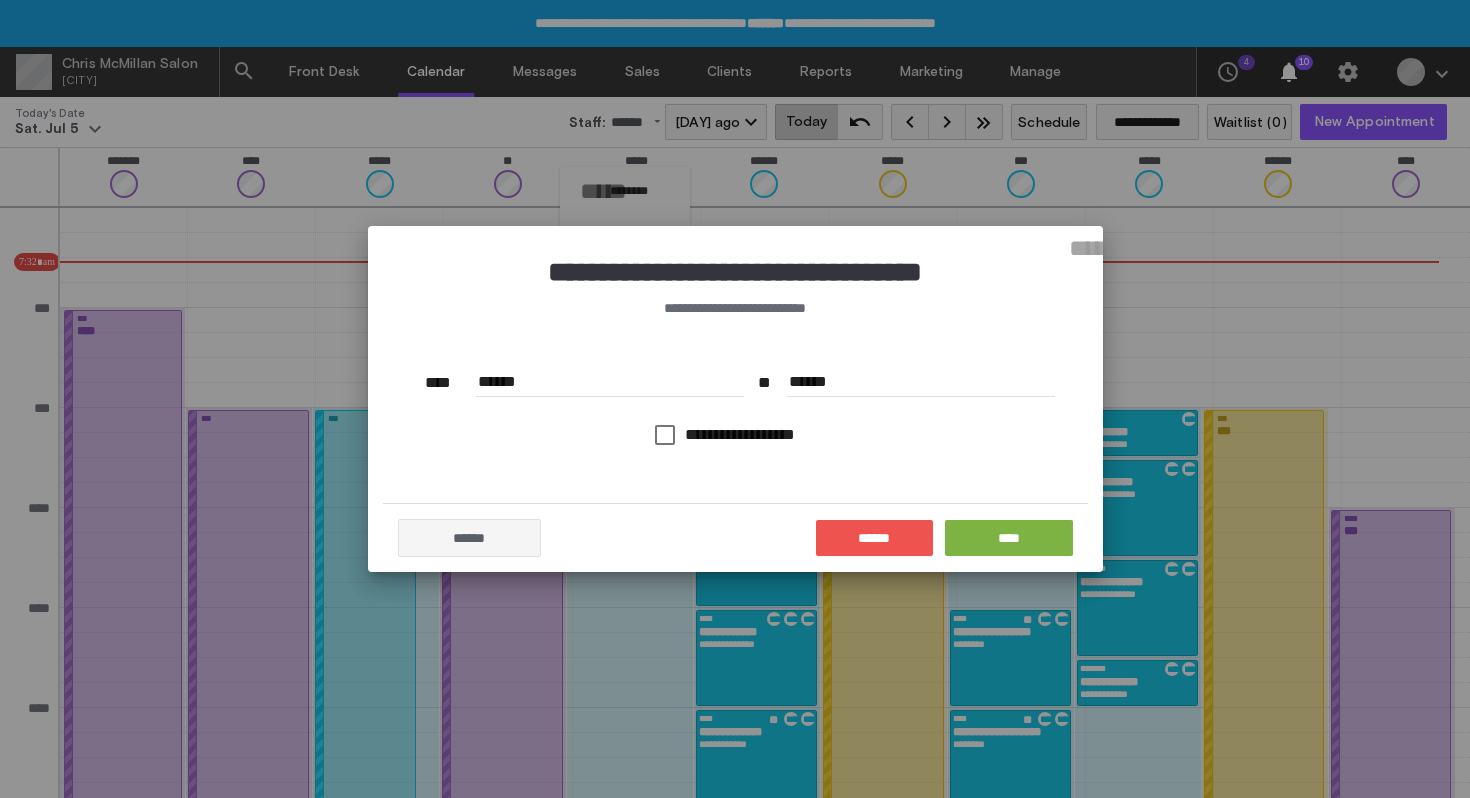 click on "******" at bounding box center (610, 382) 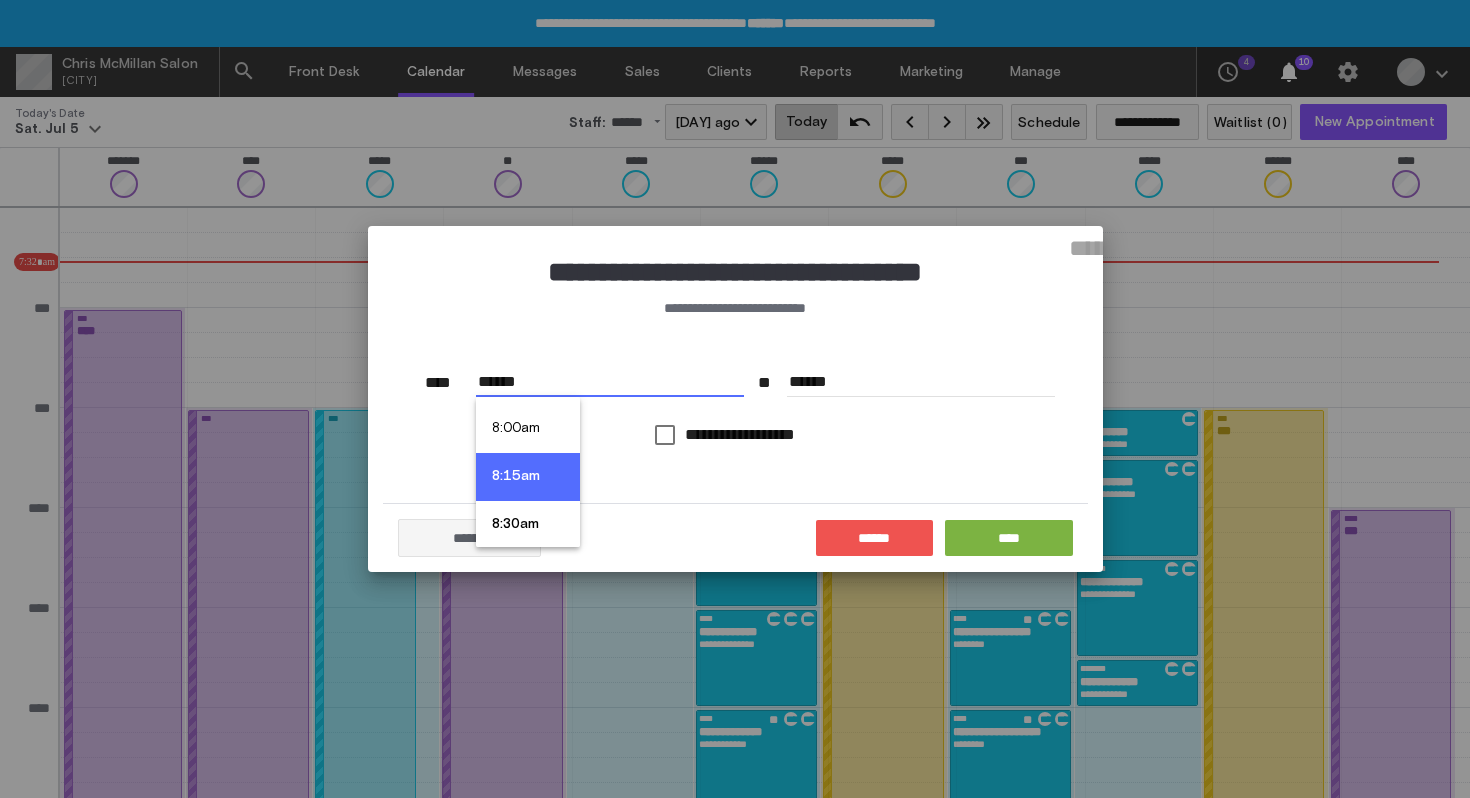 scroll, scrollTop: 1525, scrollLeft: 0, axis: vertical 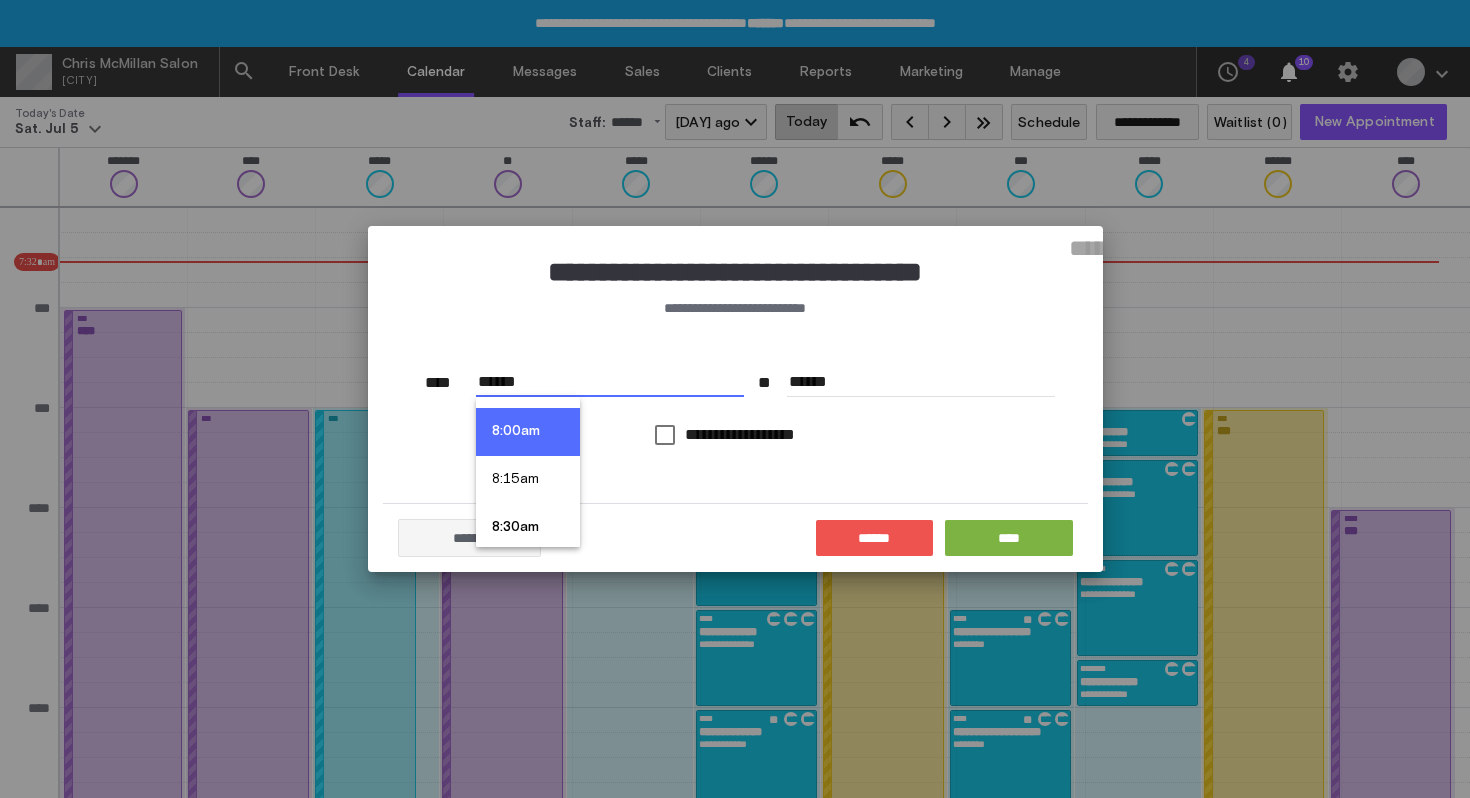 click on "8:00am" at bounding box center [528, 432] 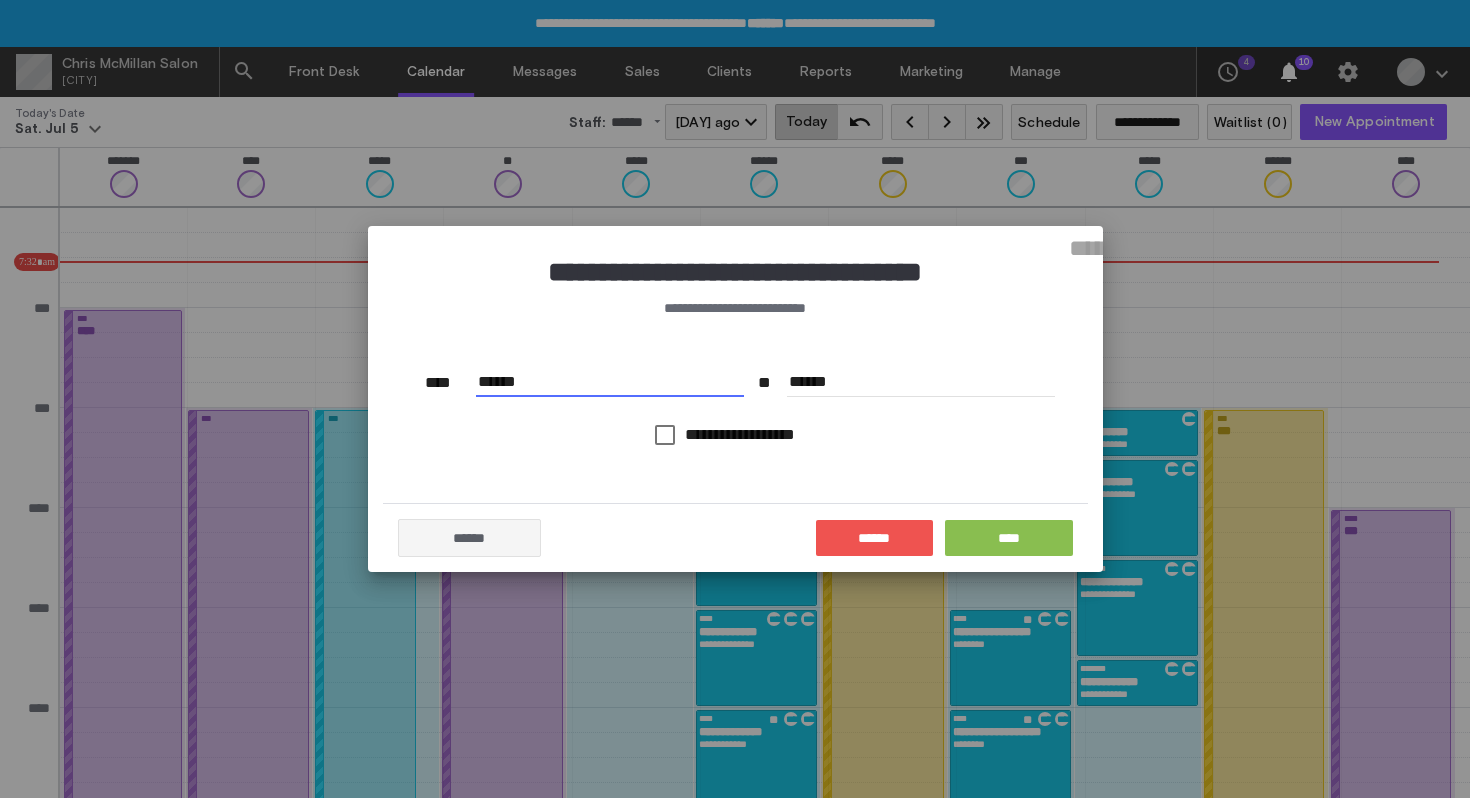 click on "**********" at bounding box center [1009, 538] 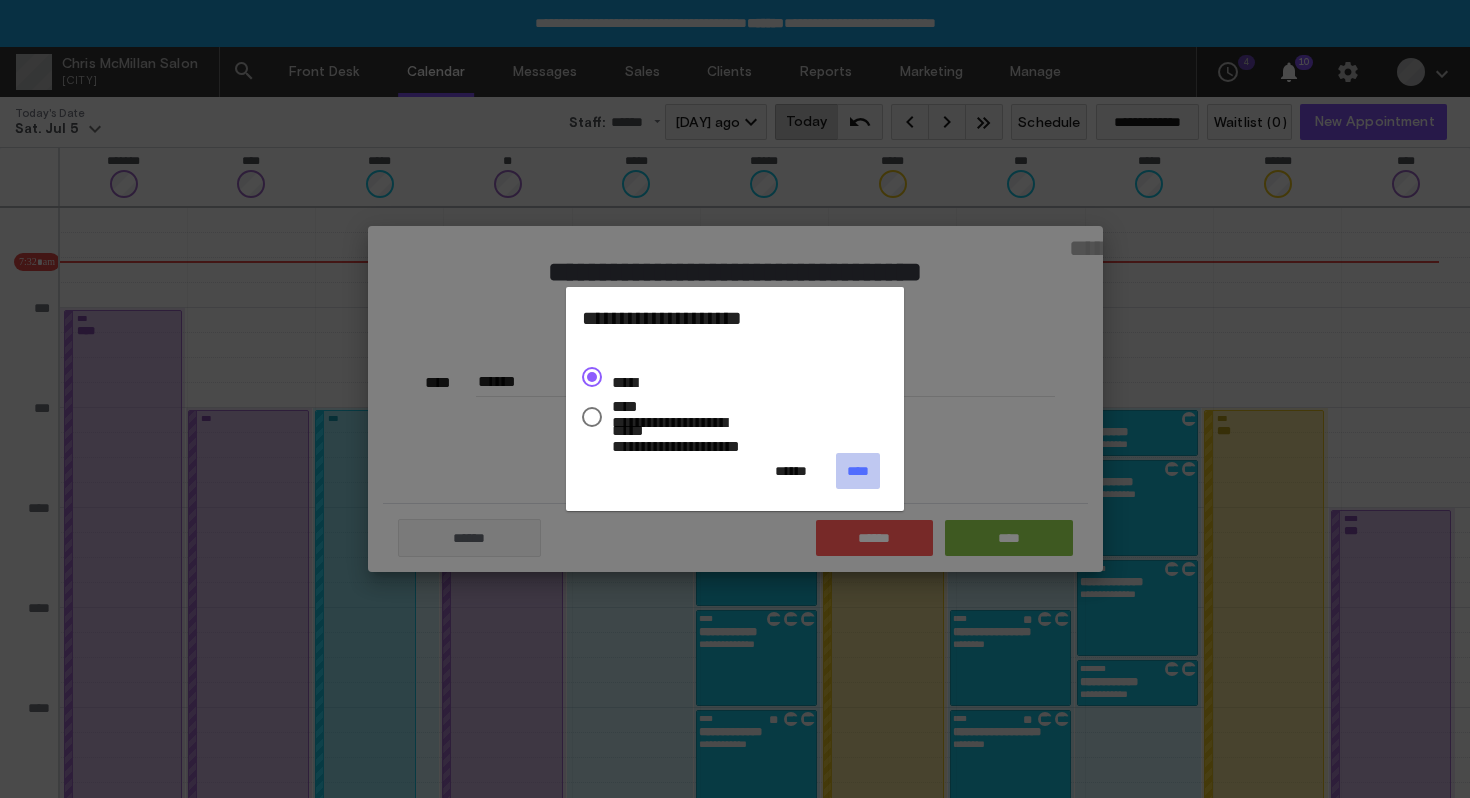 click on "****" at bounding box center [858, 471] 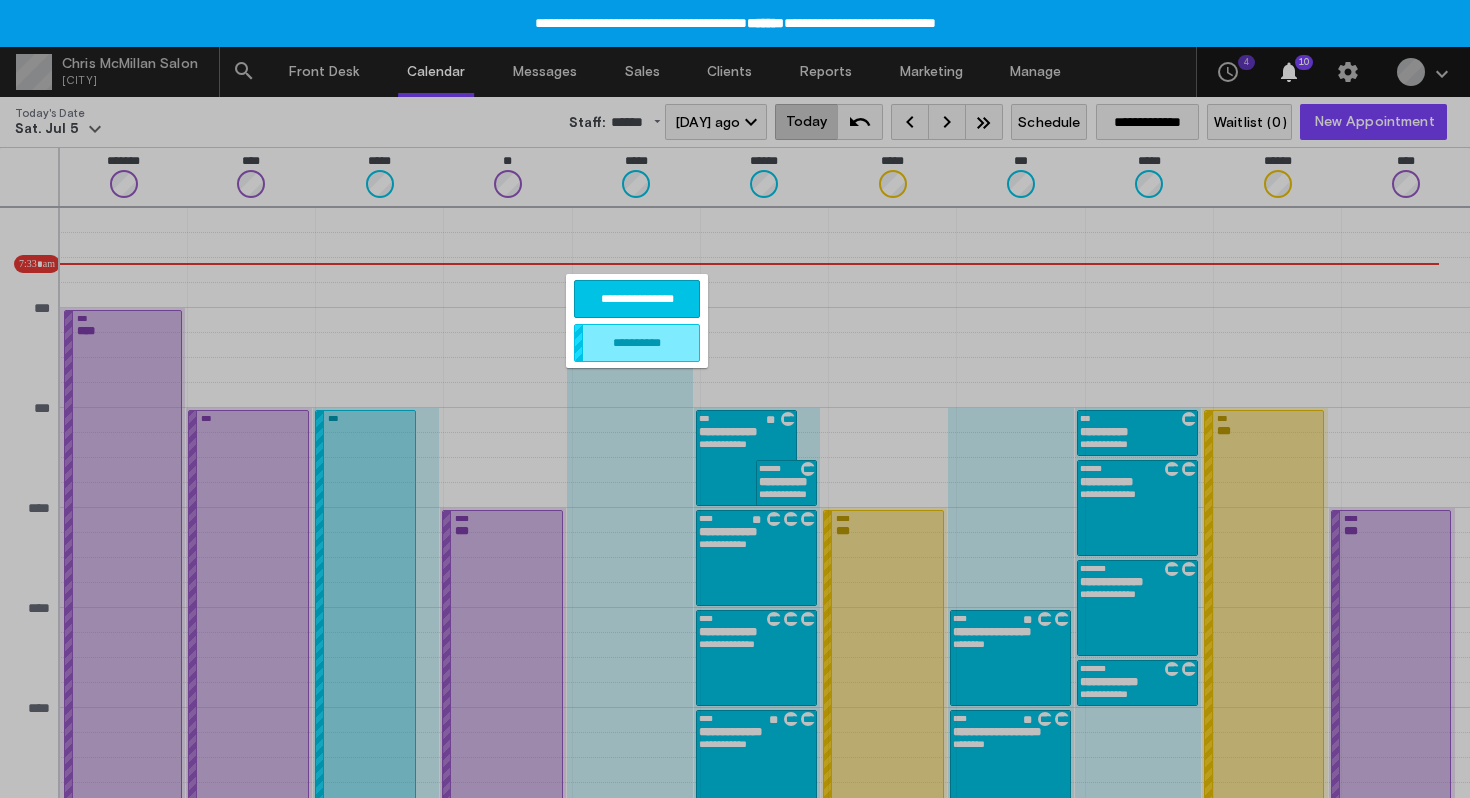 click on "**********" at bounding box center (637, 299) 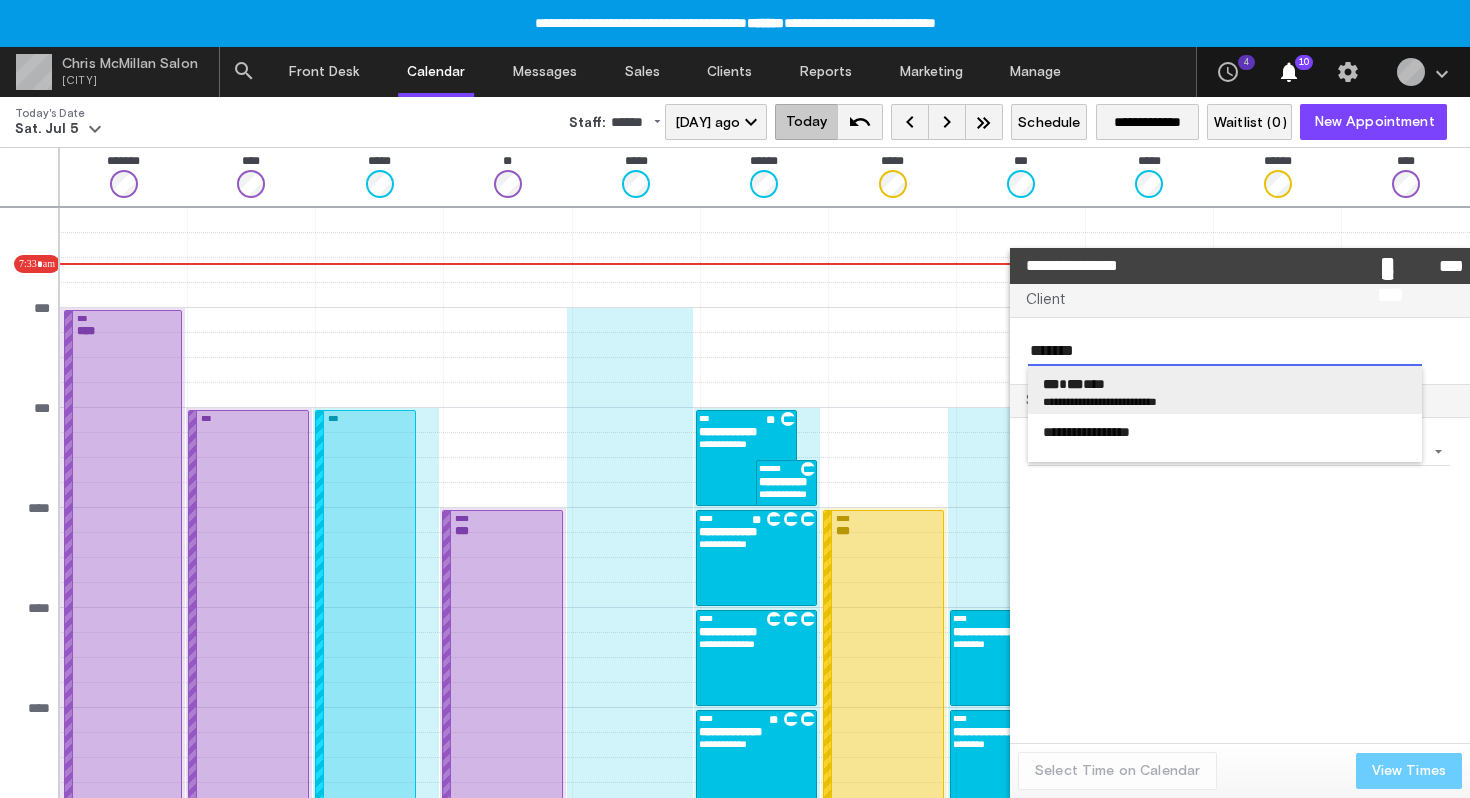 type on "*******" 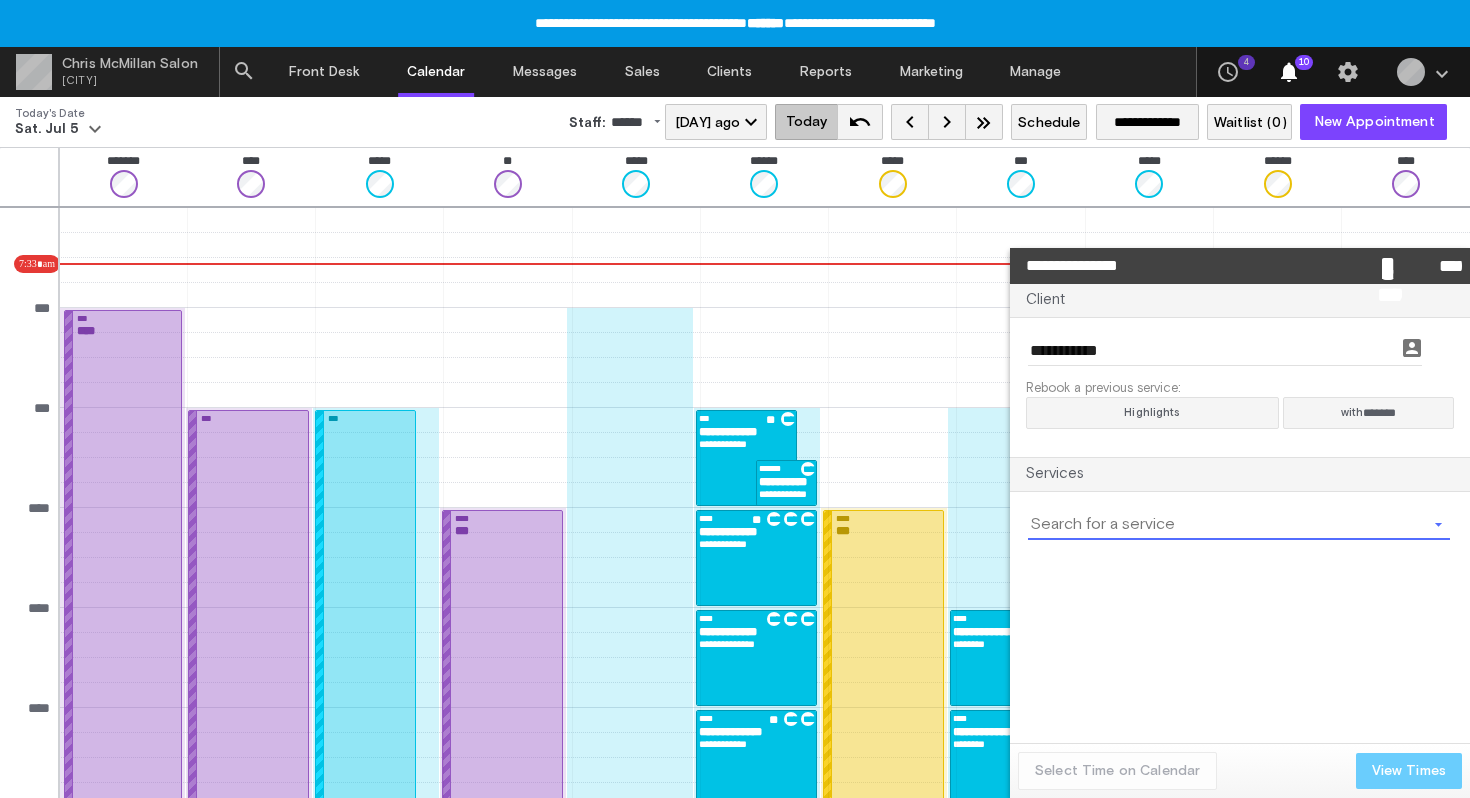 click at bounding box center (1227, 525) 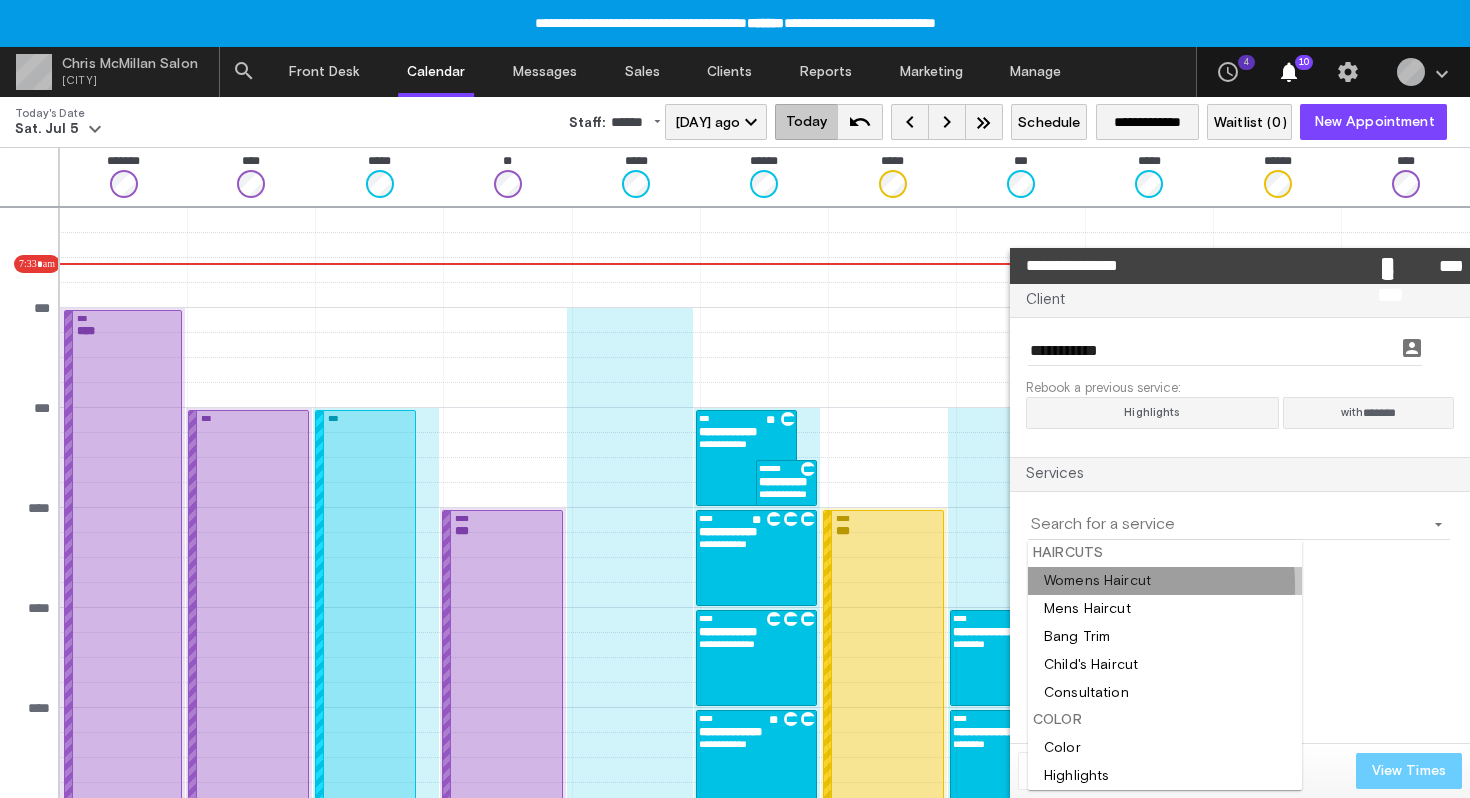 click at bounding box center (1165, 581) 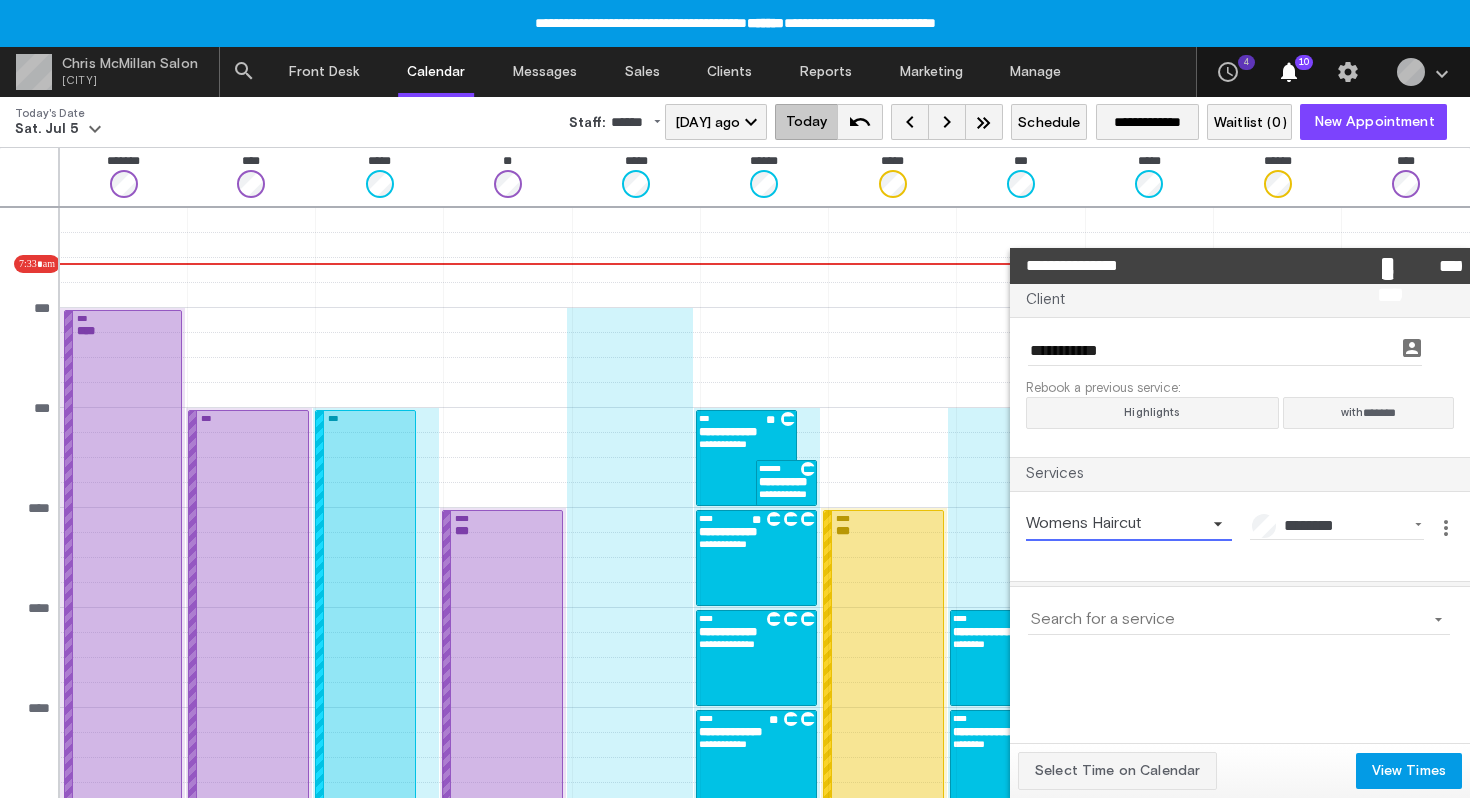 click on "Womens Haircut" at bounding box center (1117, 523) 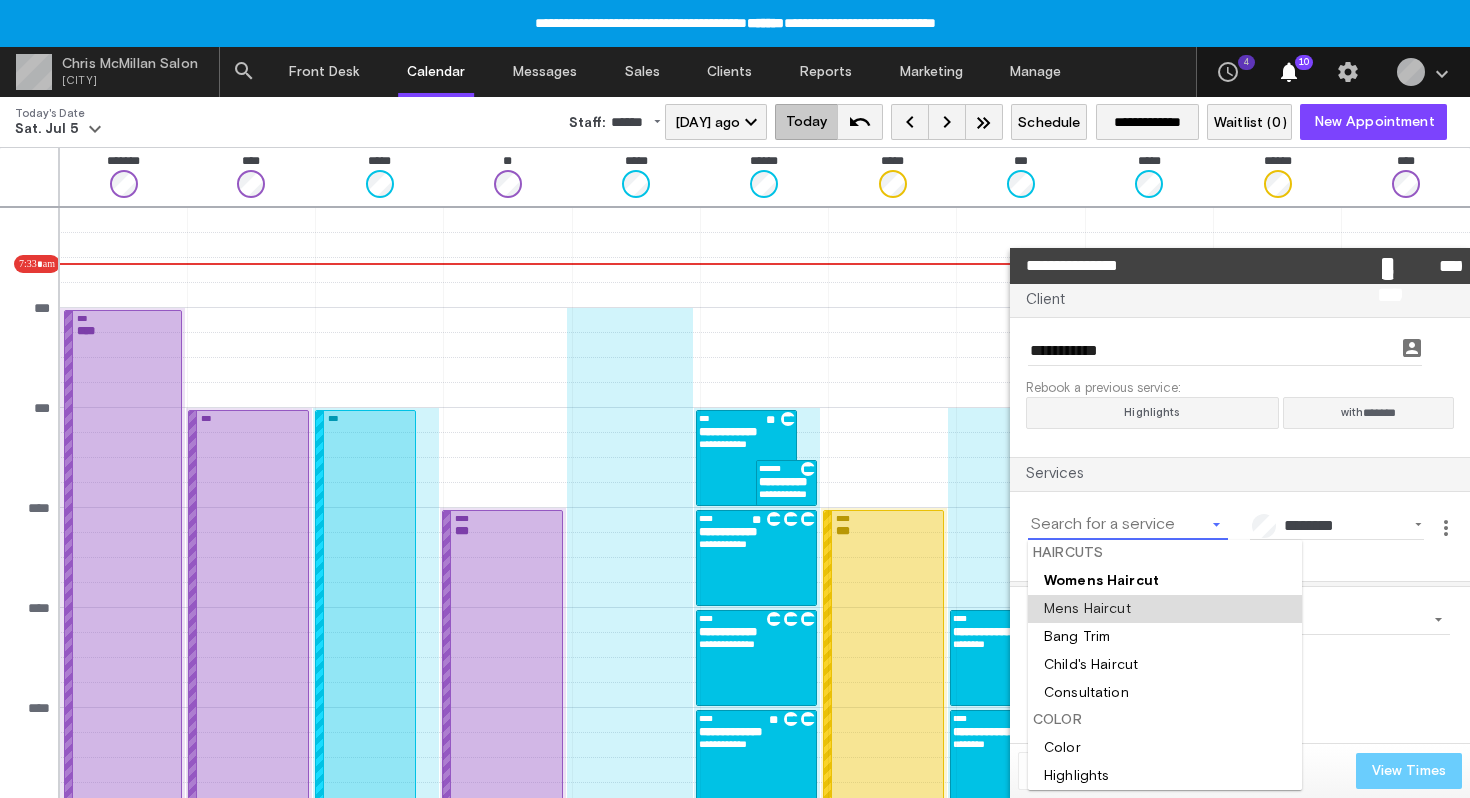 click at bounding box center (1165, 609) 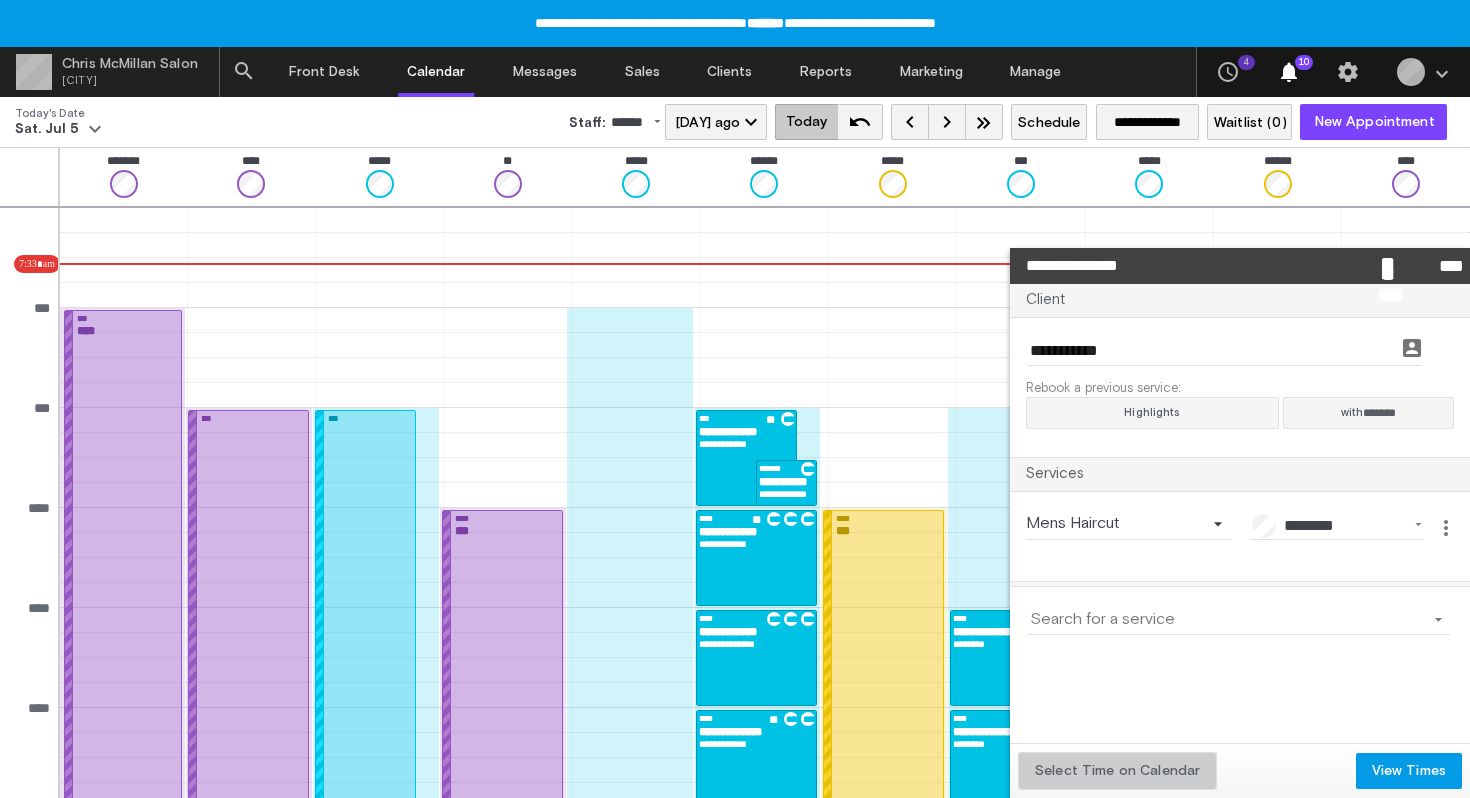 click on "Select Time on Calendar" at bounding box center (1117, 771) 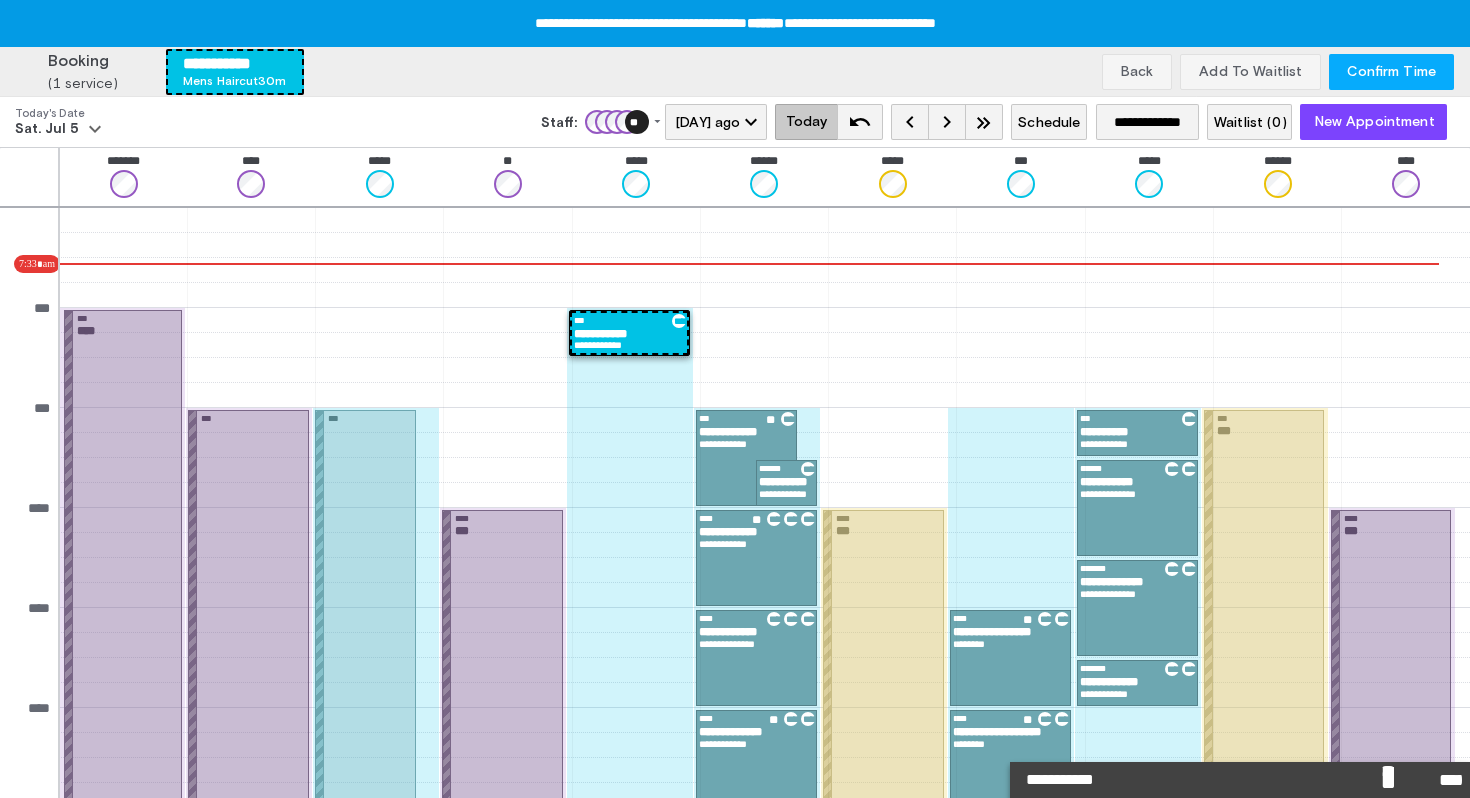 click on "Confirm Time" at bounding box center [1391, 72] 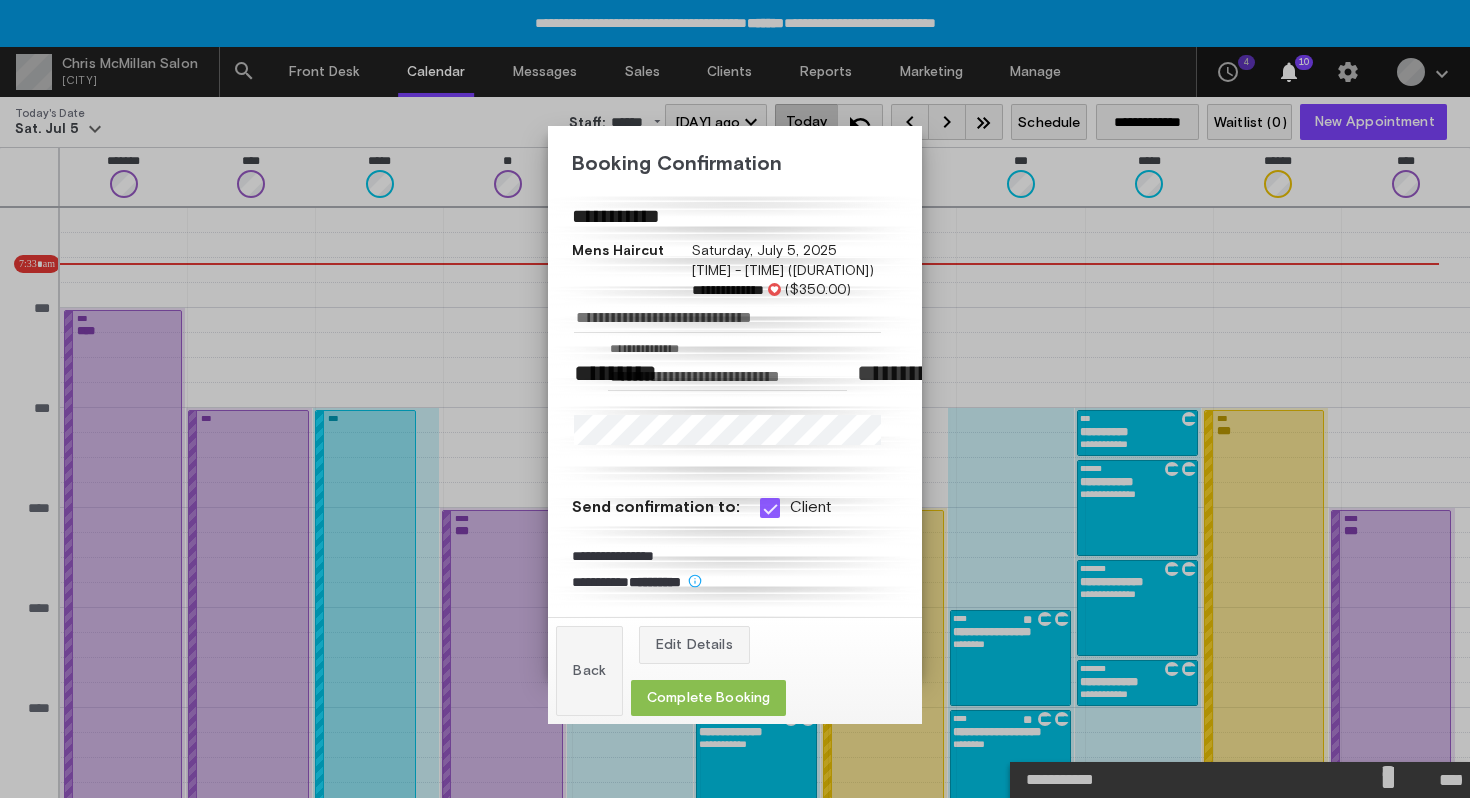 click on "Complete Booking" at bounding box center [708, 698] 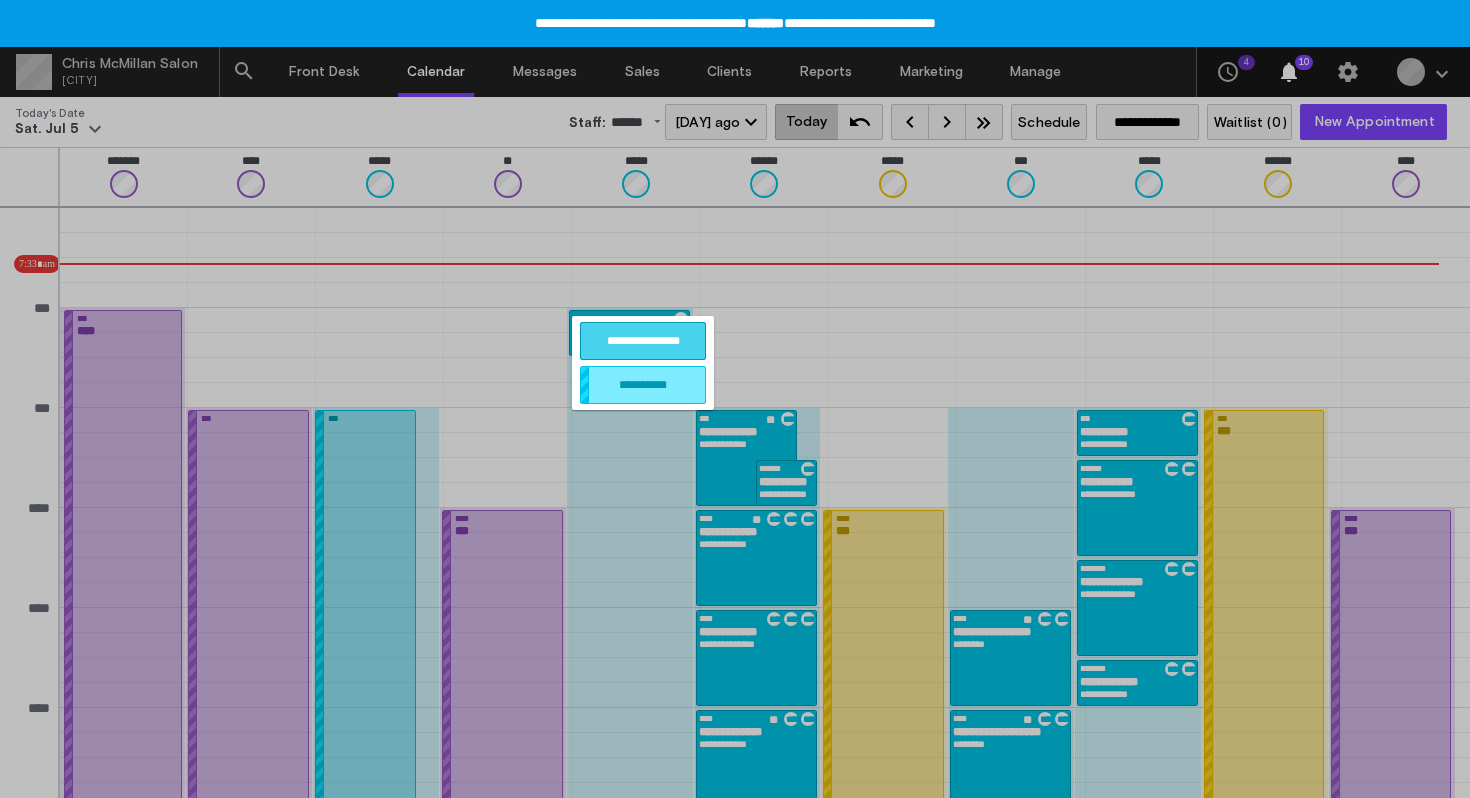 click on "**********" at bounding box center [643, 341] 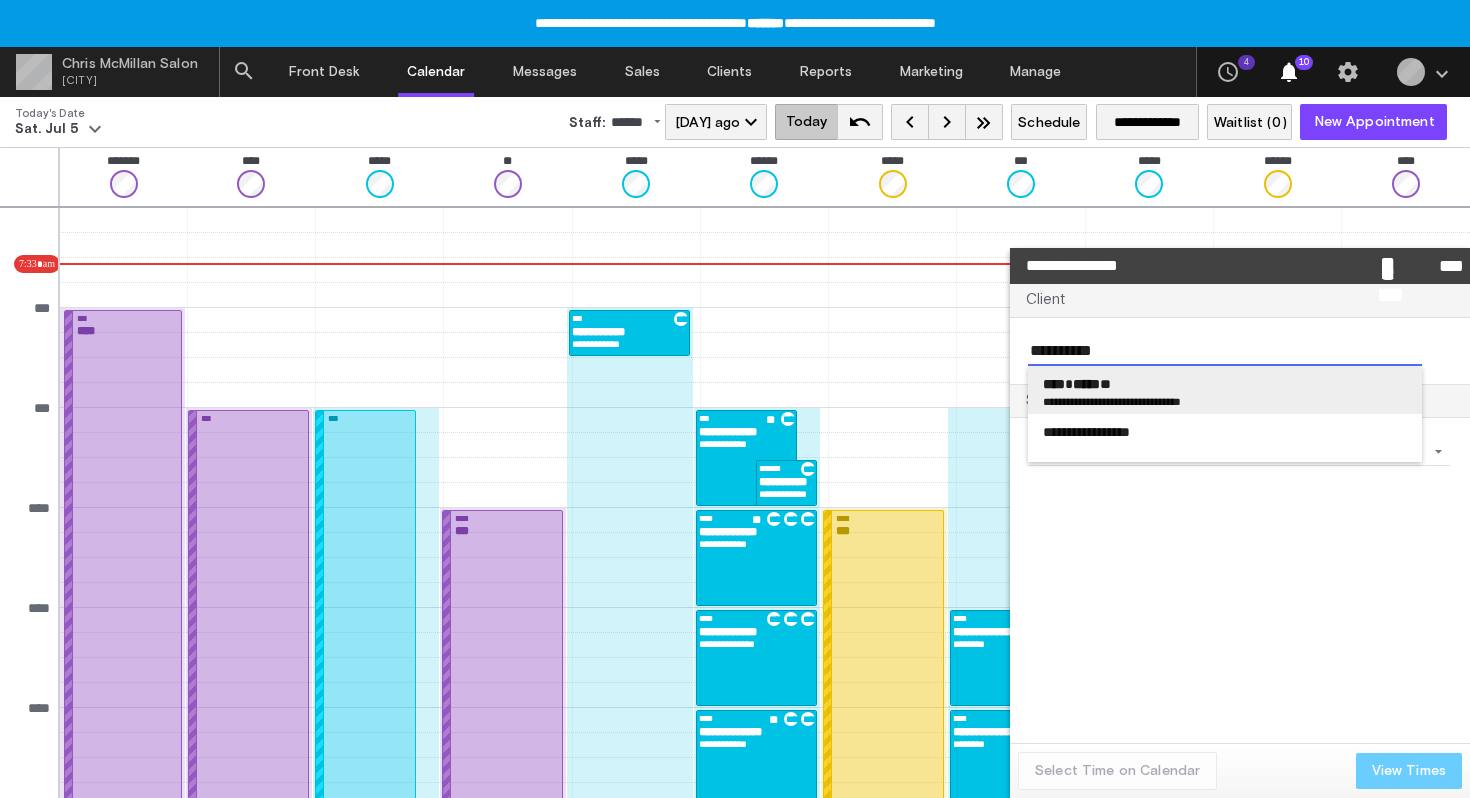 type on "**********" 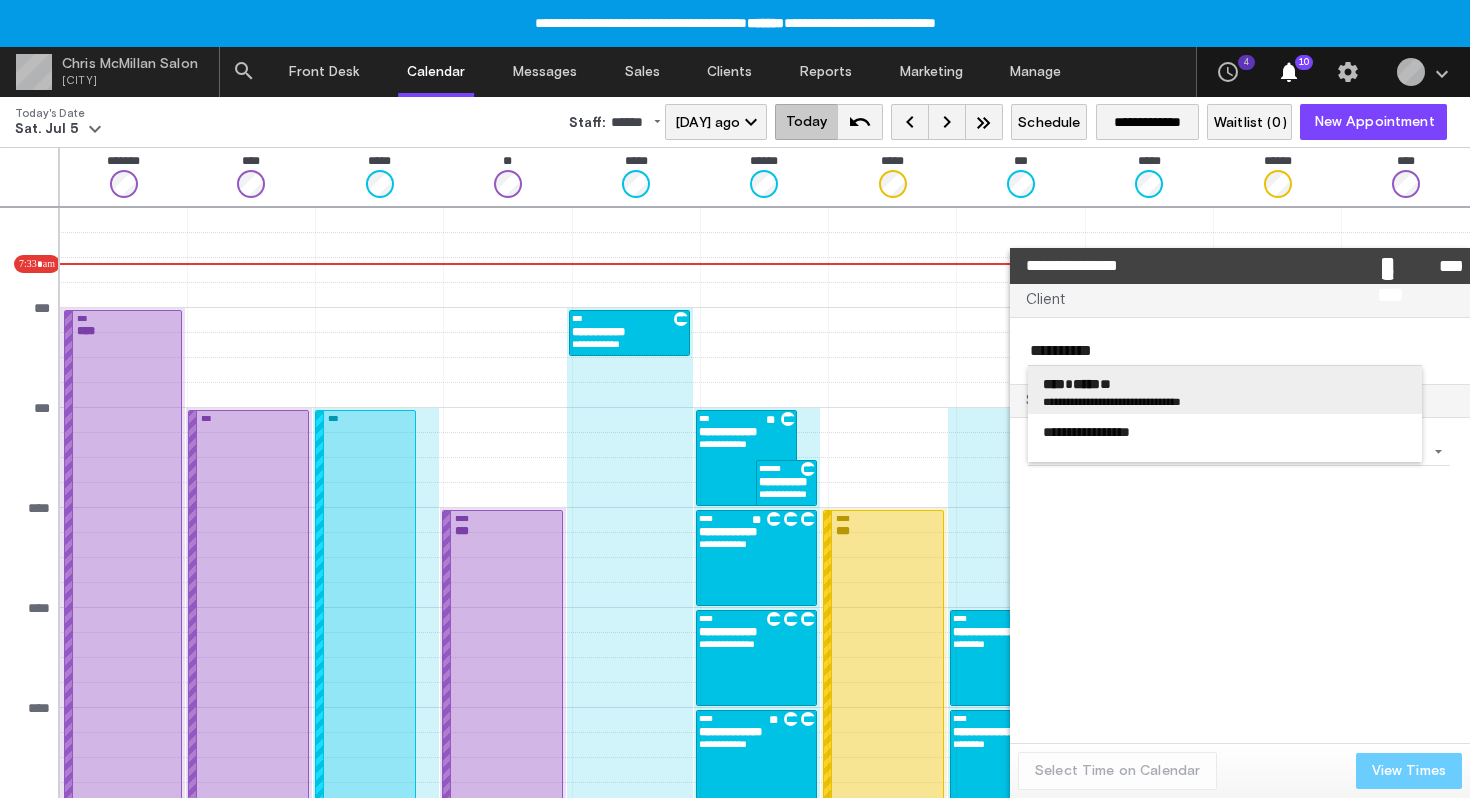 click on "****   ***** **" at bounding box center [1225, 384] 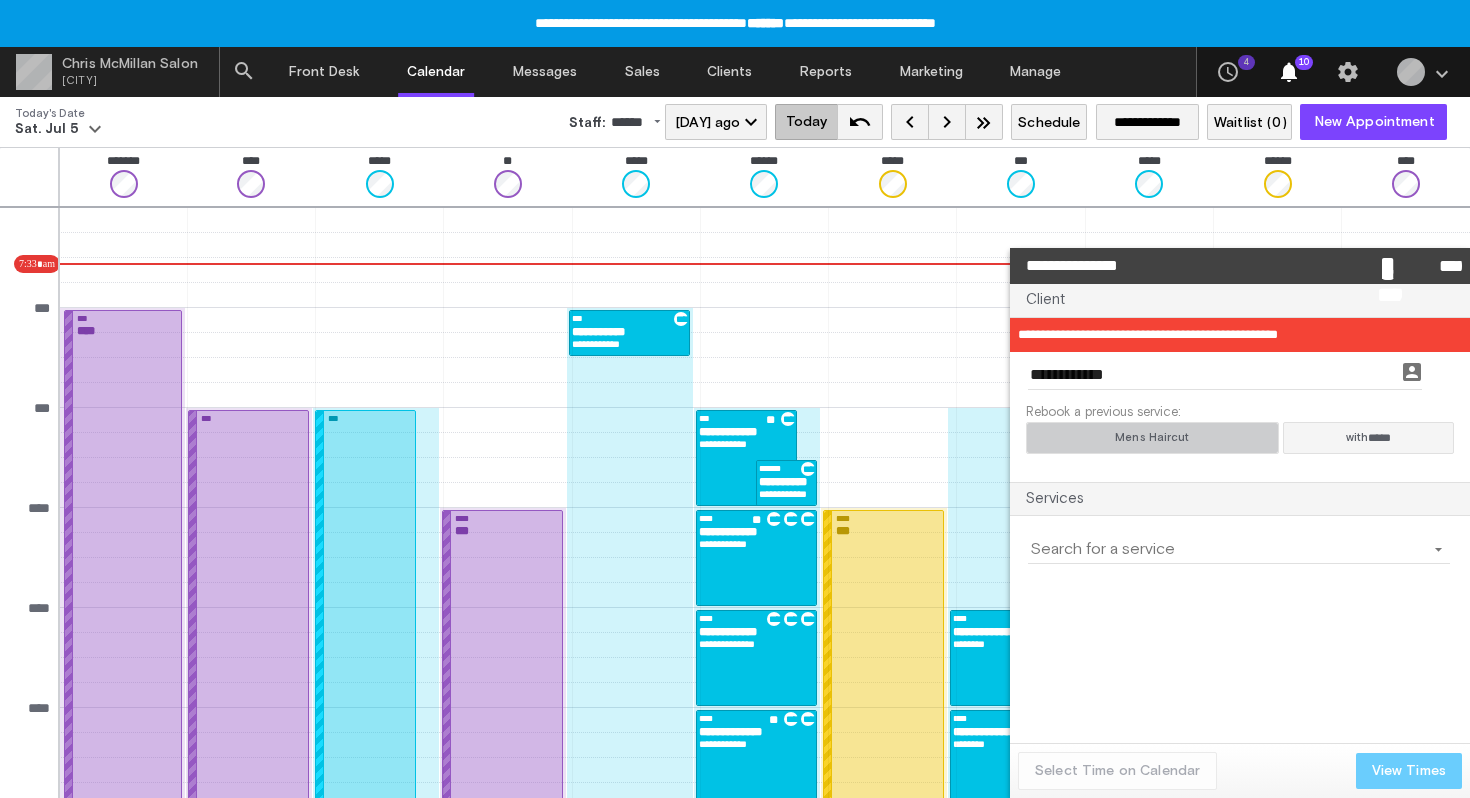 click on "Mens Haircut" at bounding box center (1152, 438) 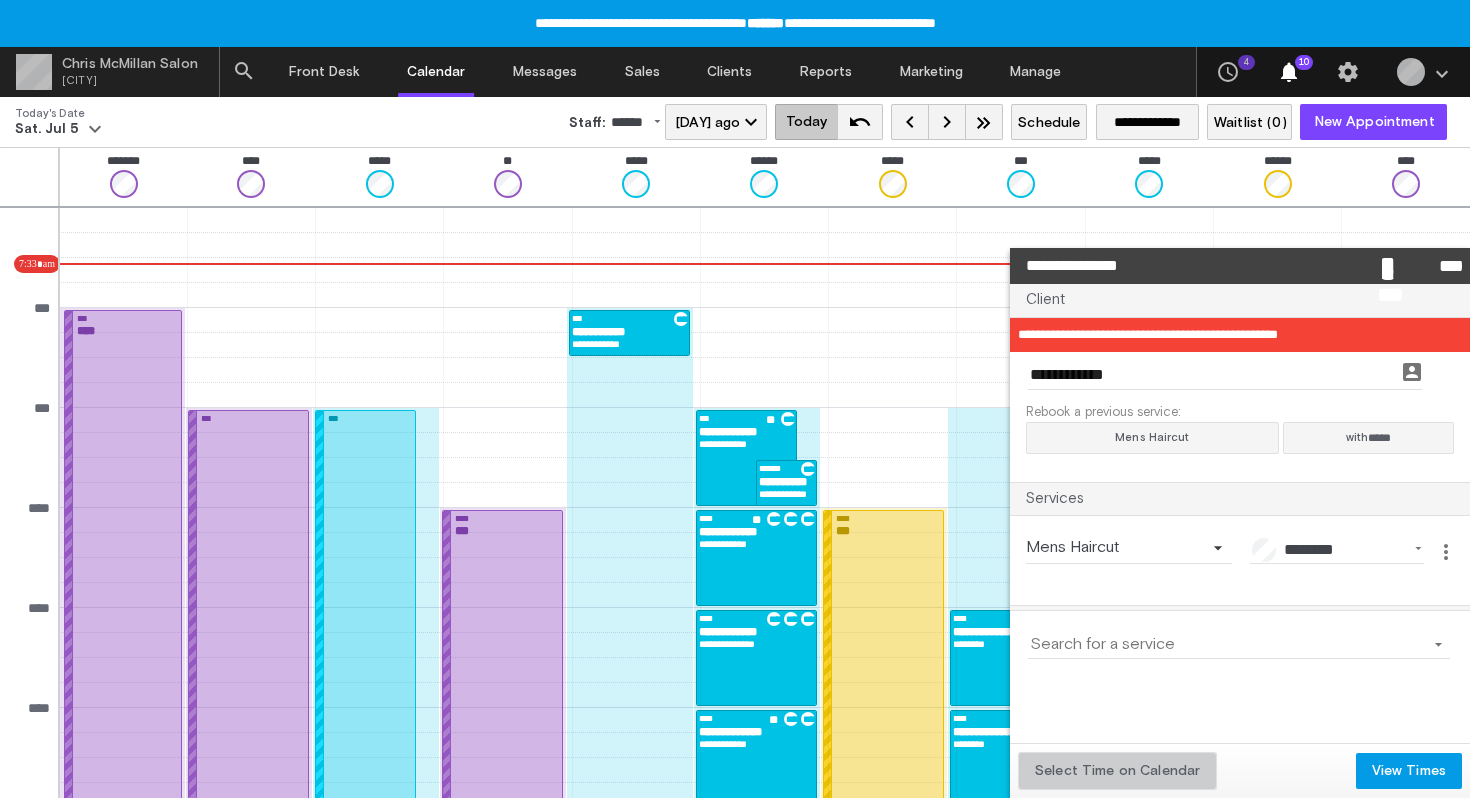 click on "Select Time on Calendar" at bounding box center (1117, 771) 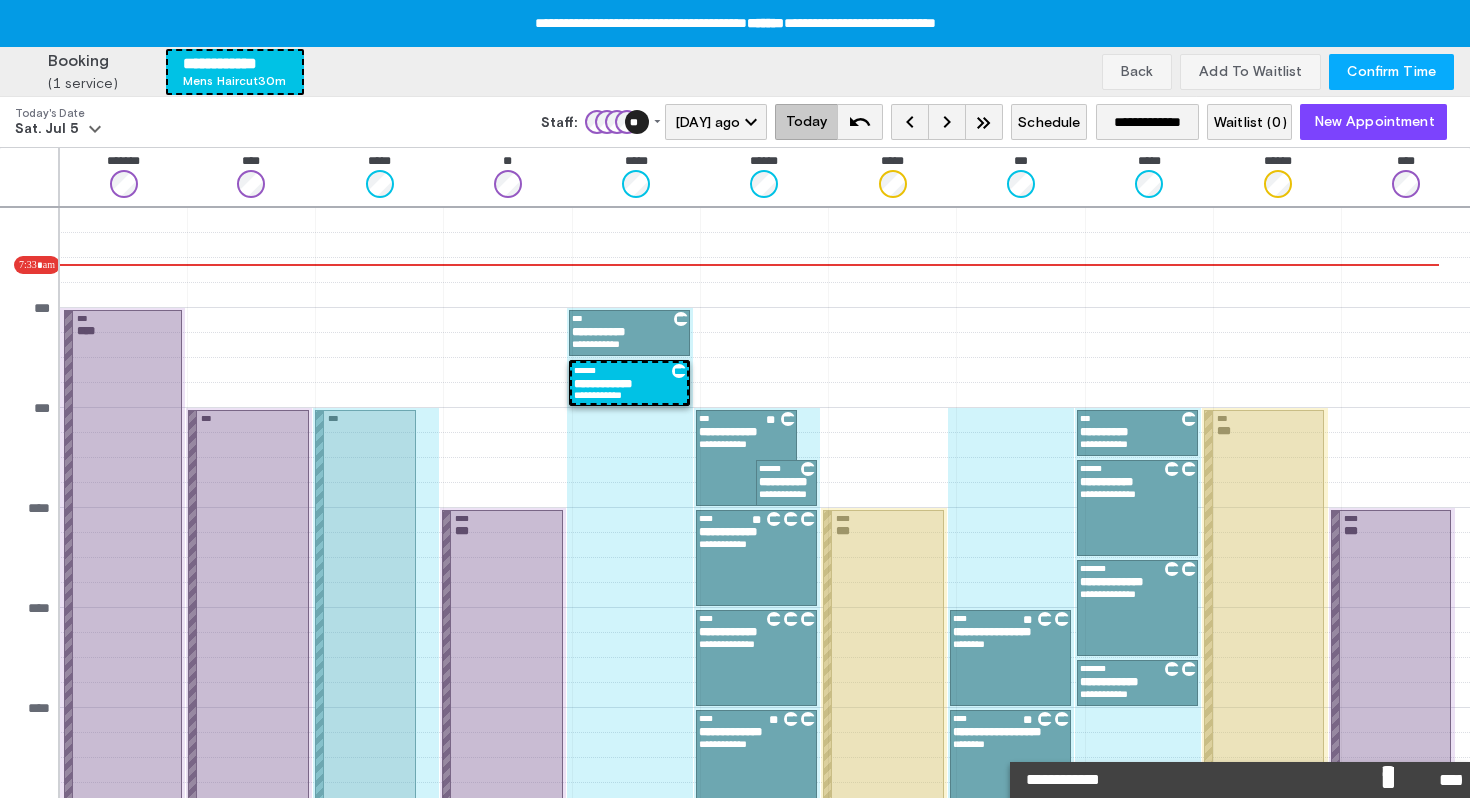 click on "Confirm Time" at bounding box center [1391, 72] 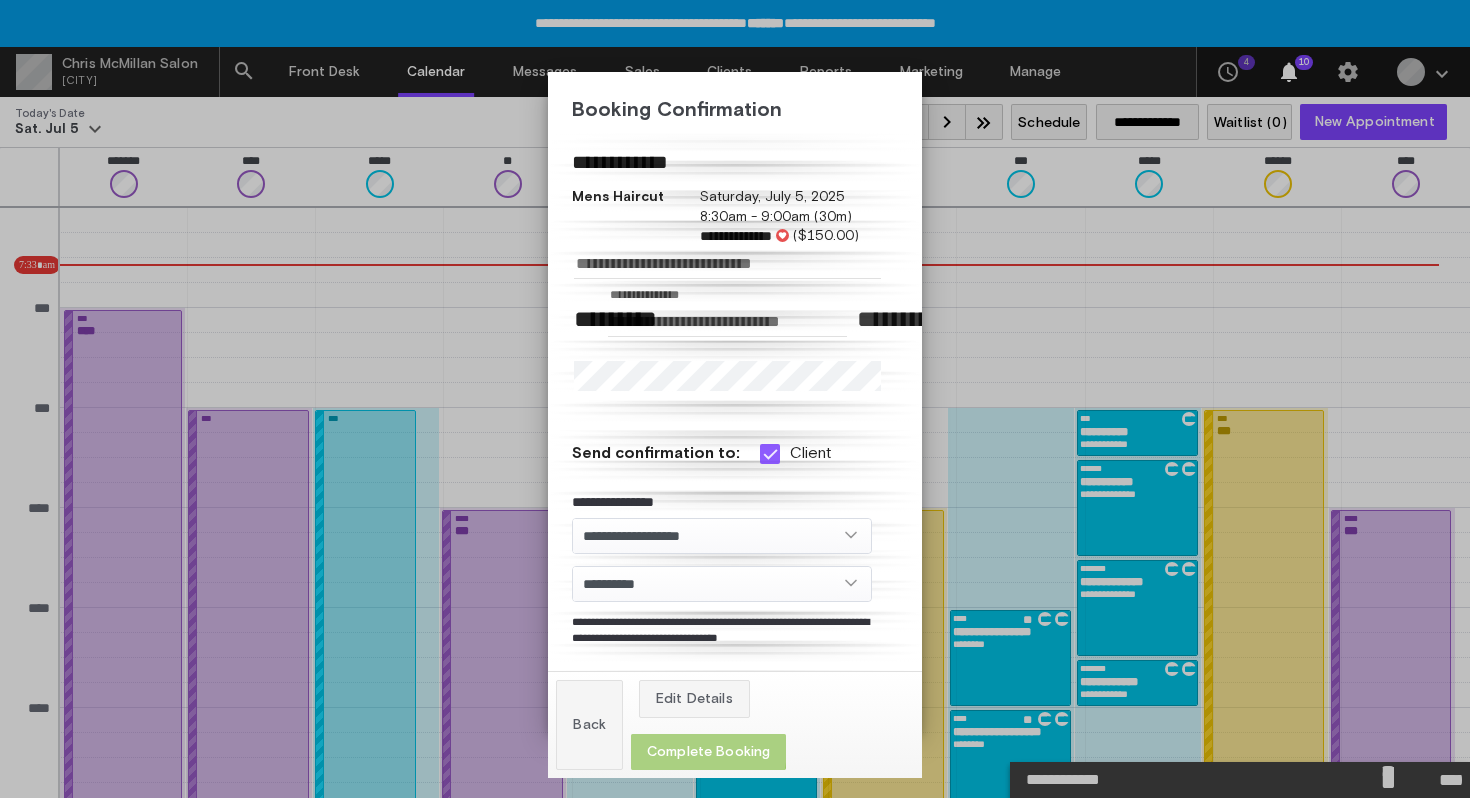 click on "Complete Booking" at bounding box center (708, 752) 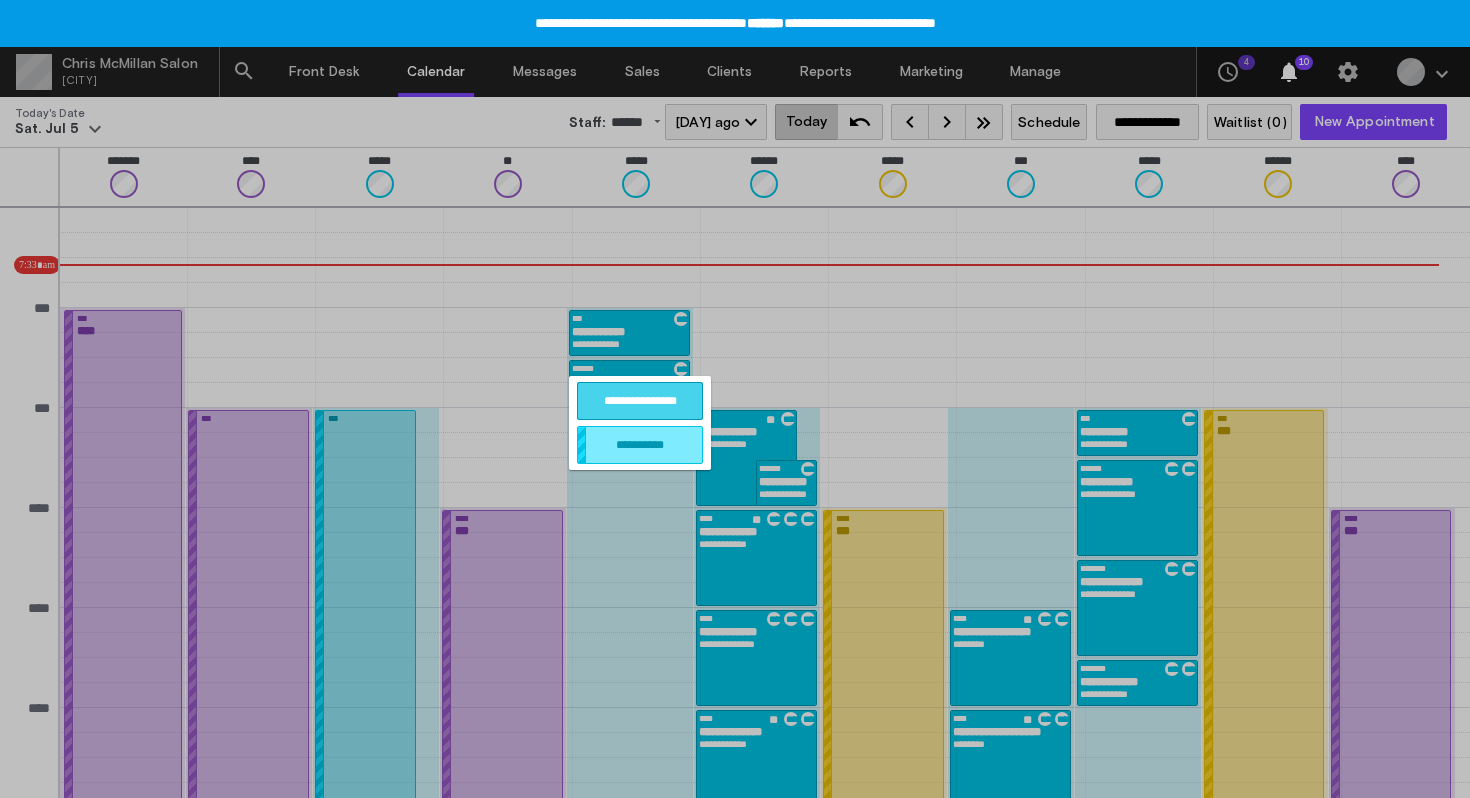 click on "**********" at bounding box center (640, 401) 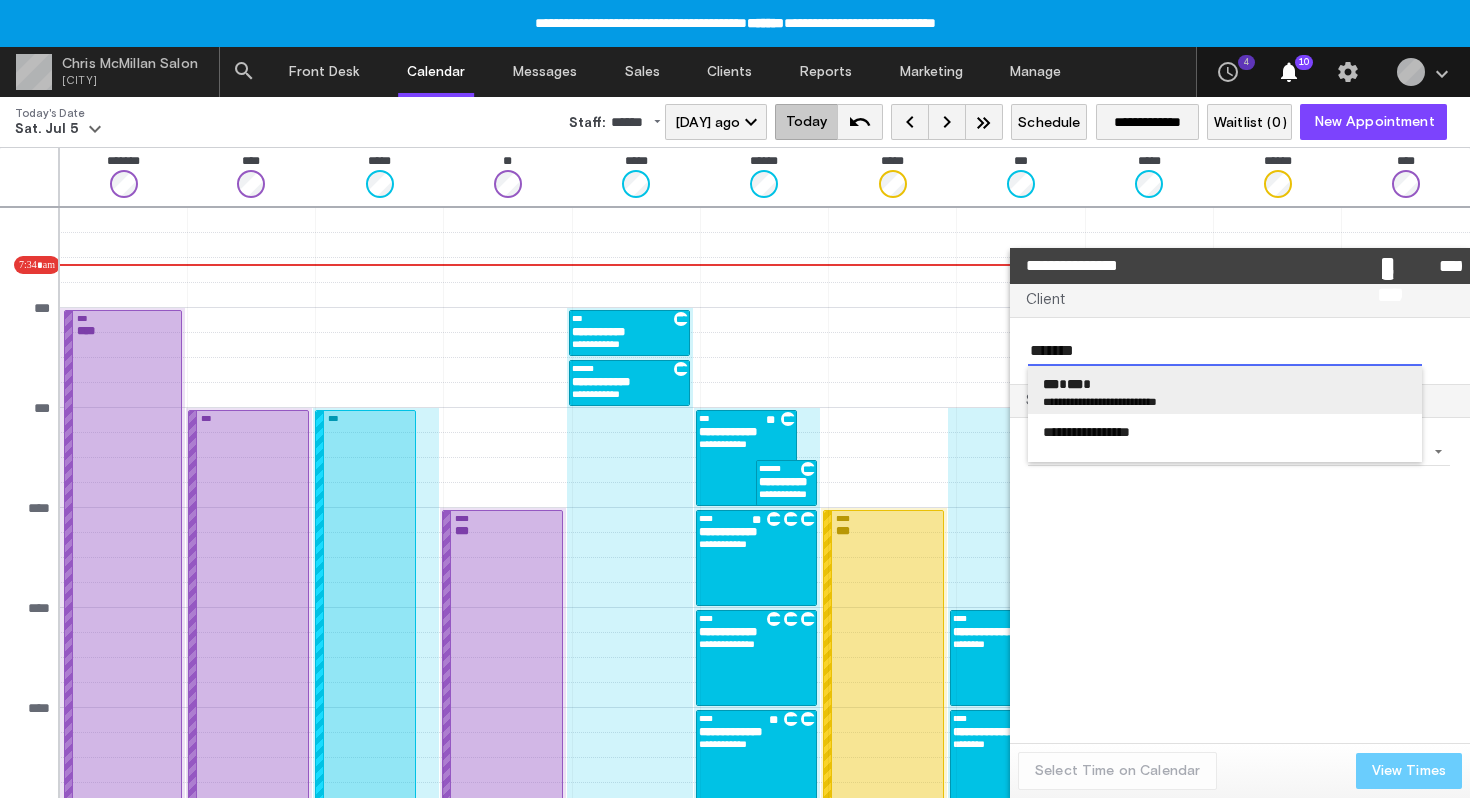 type on "*******" 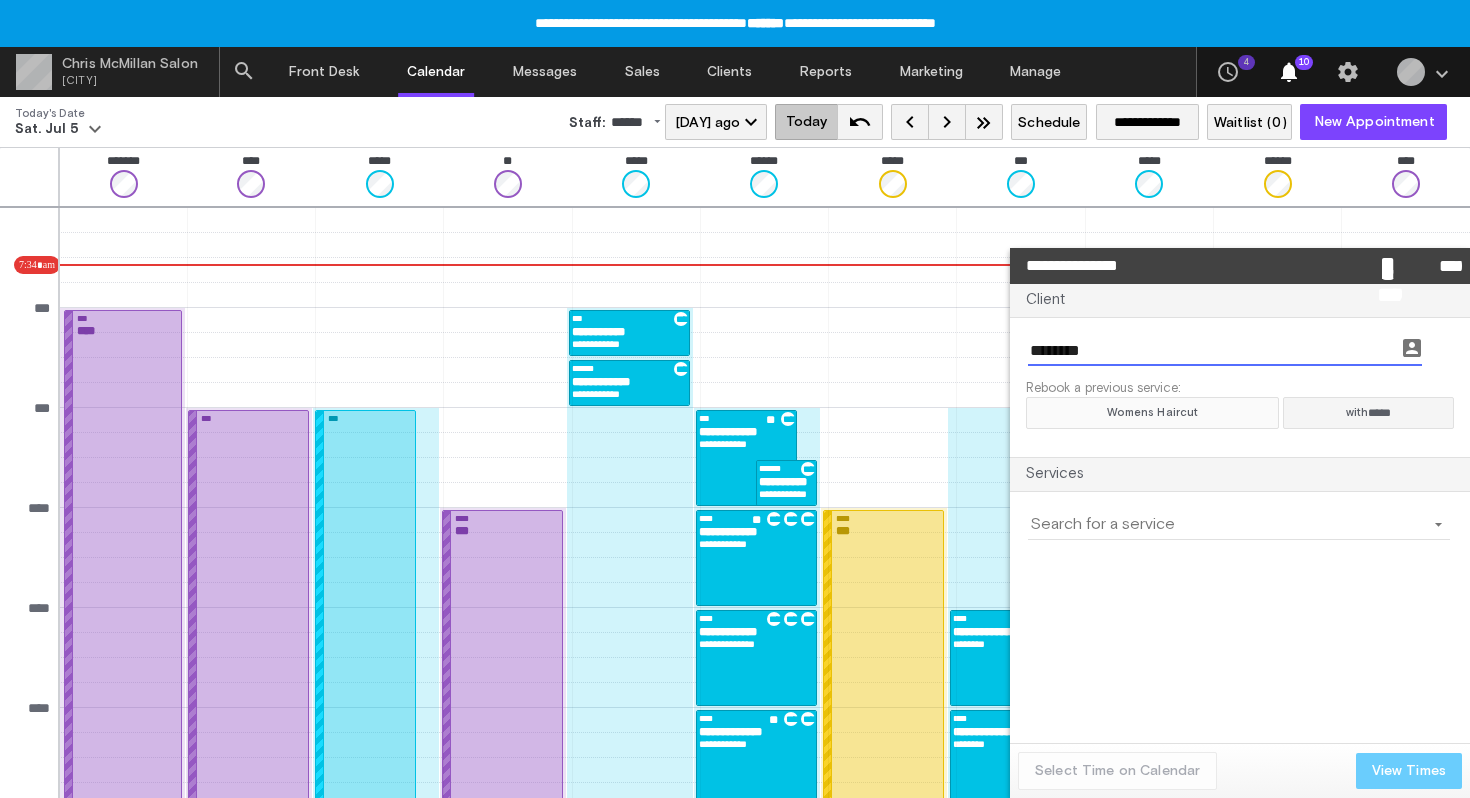 click on "Womens Haircut" at bounding box center [1152, 413] 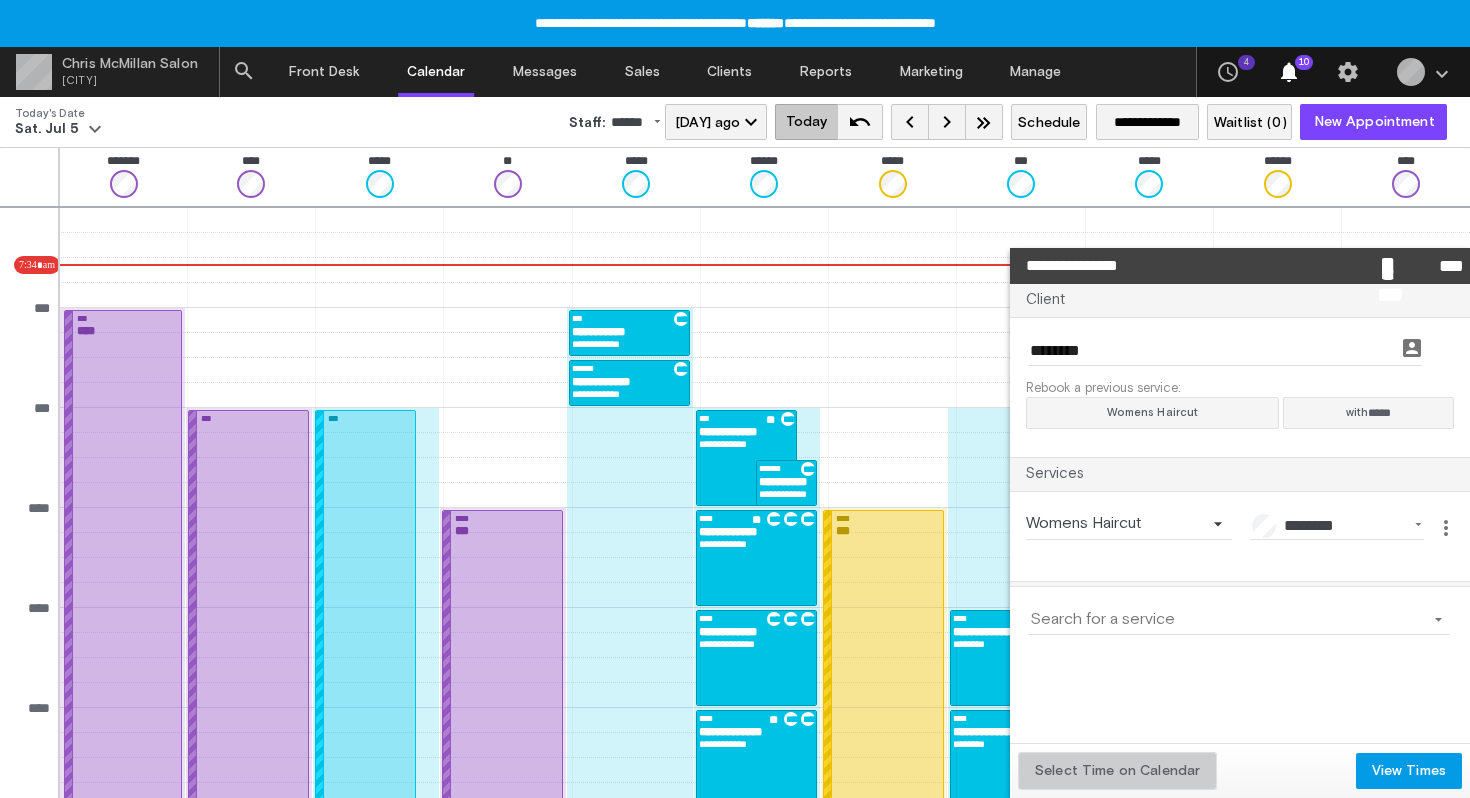 click on "Select Time on Calendar" at bounding box center (1117, 771) 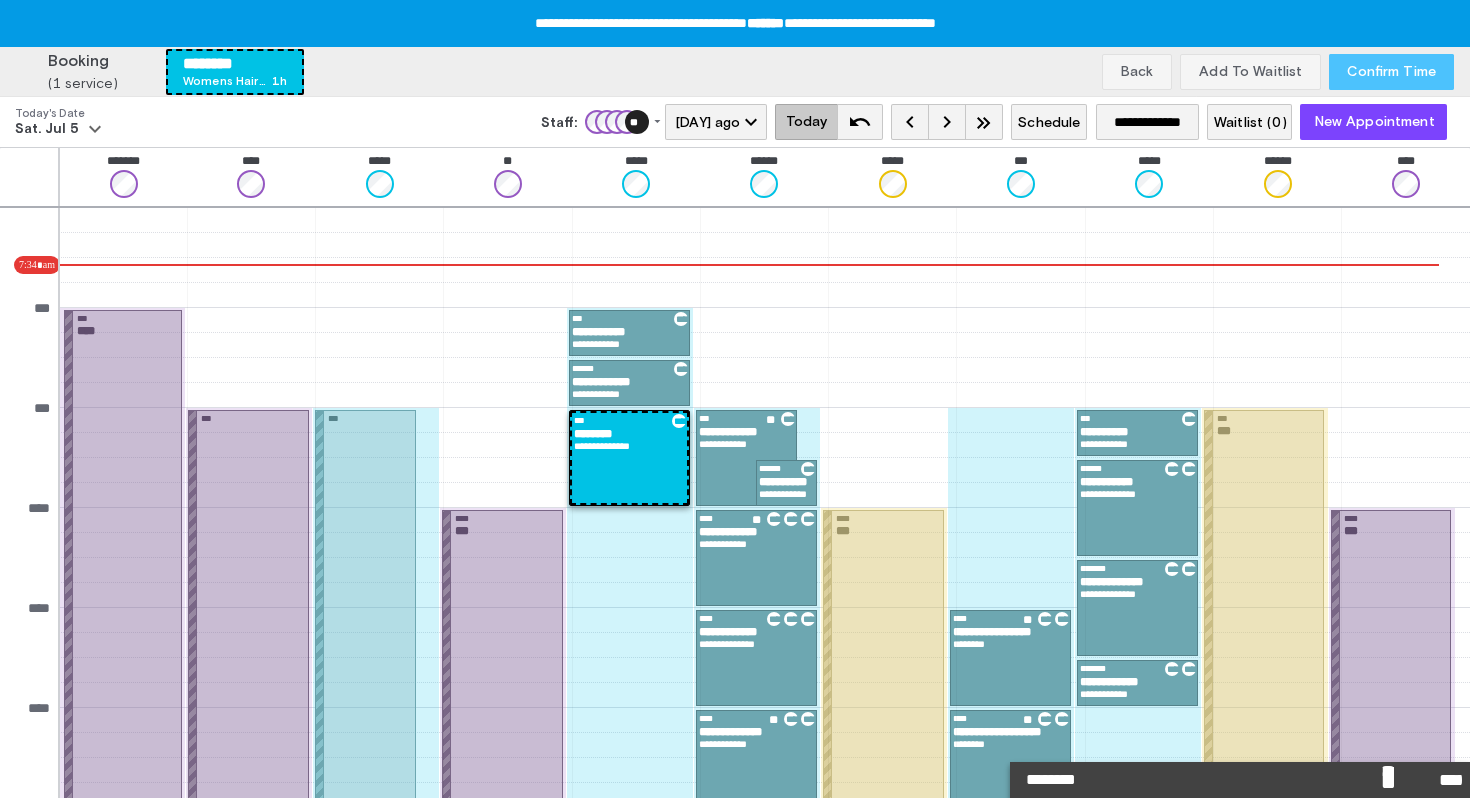 click on "Confirm Time" at bounding box center (1391, 72) 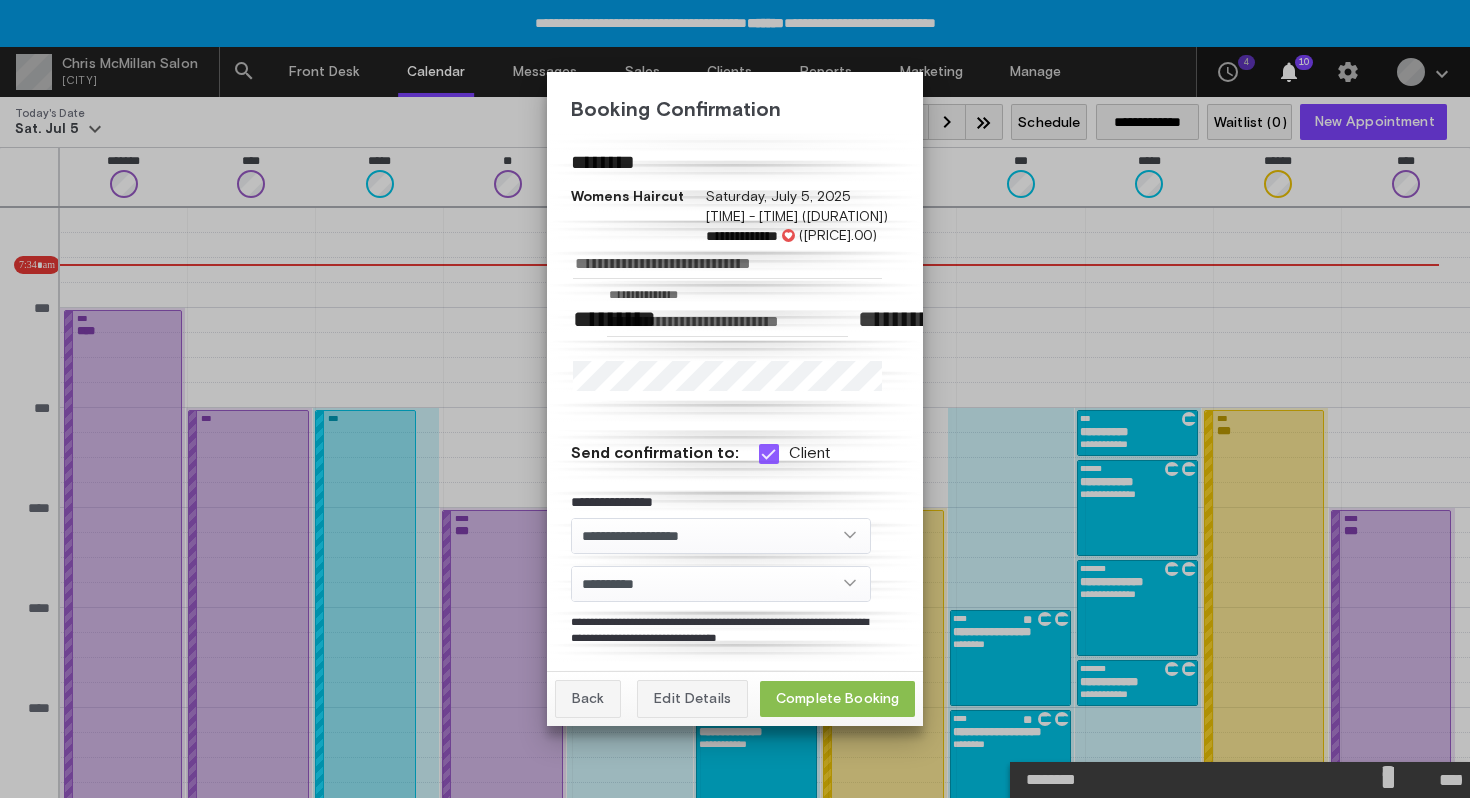 click on "Complete Booking" at bounding box center (837, 699) 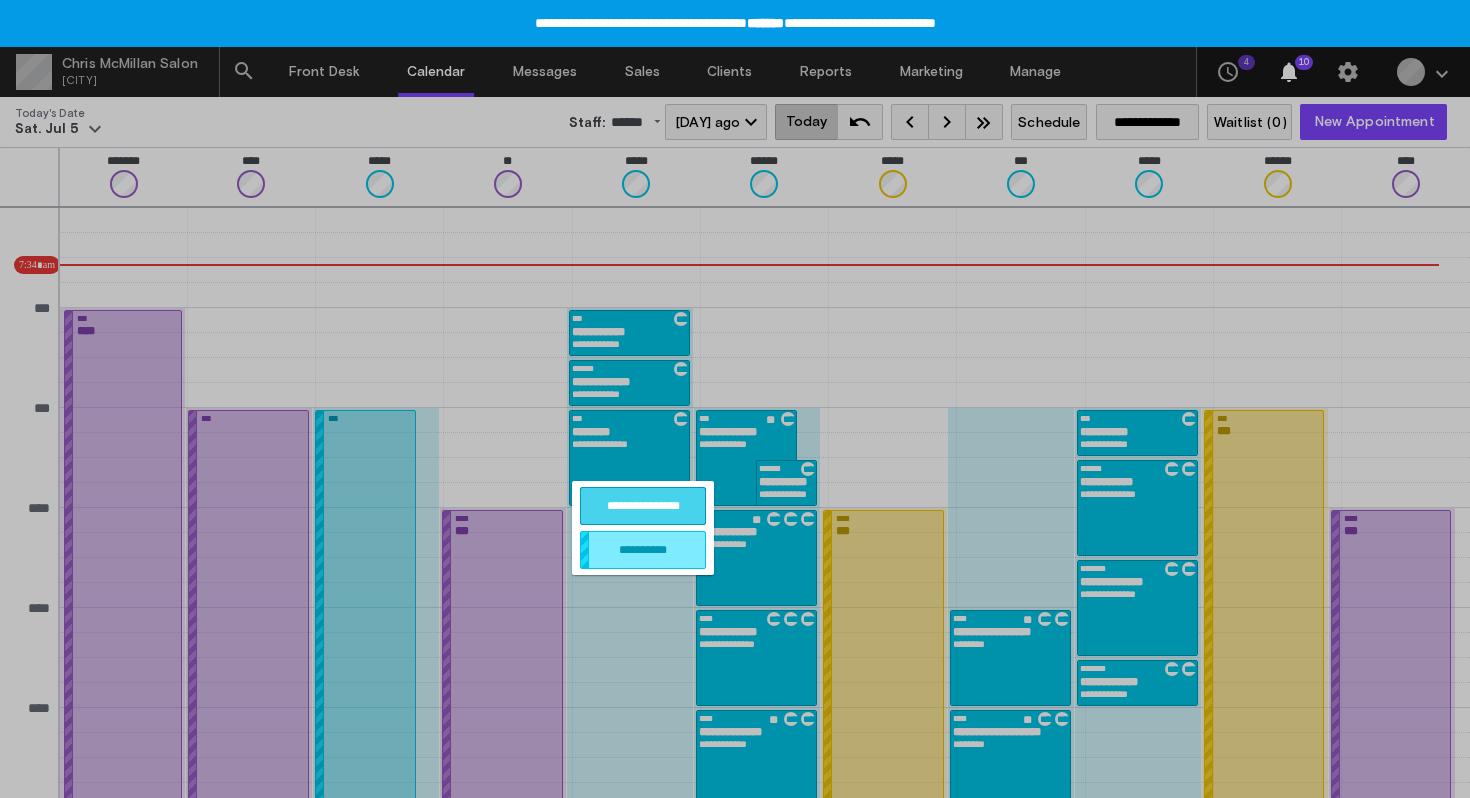 click on "**********" at bounding box center (643, 506) 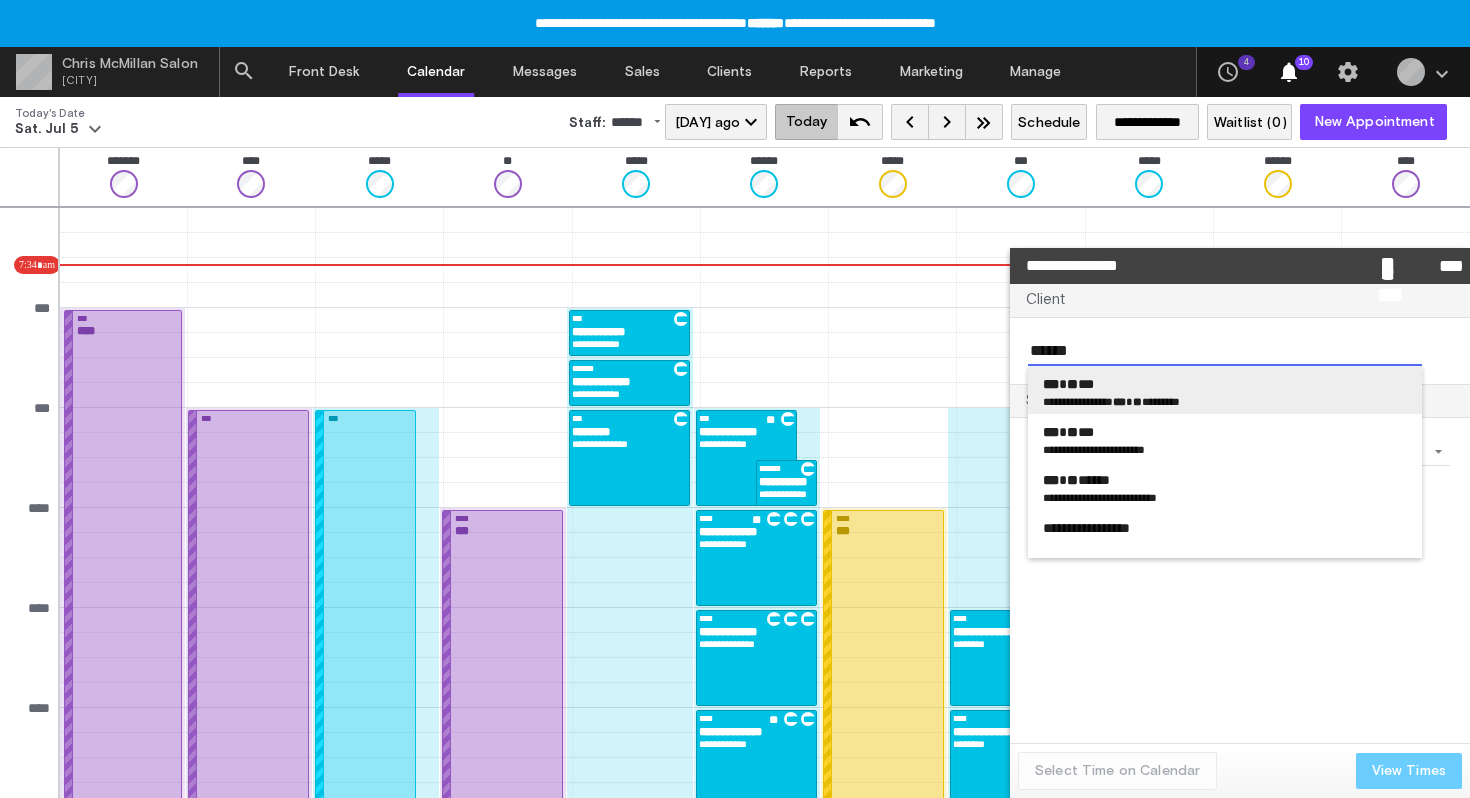 type on "******" 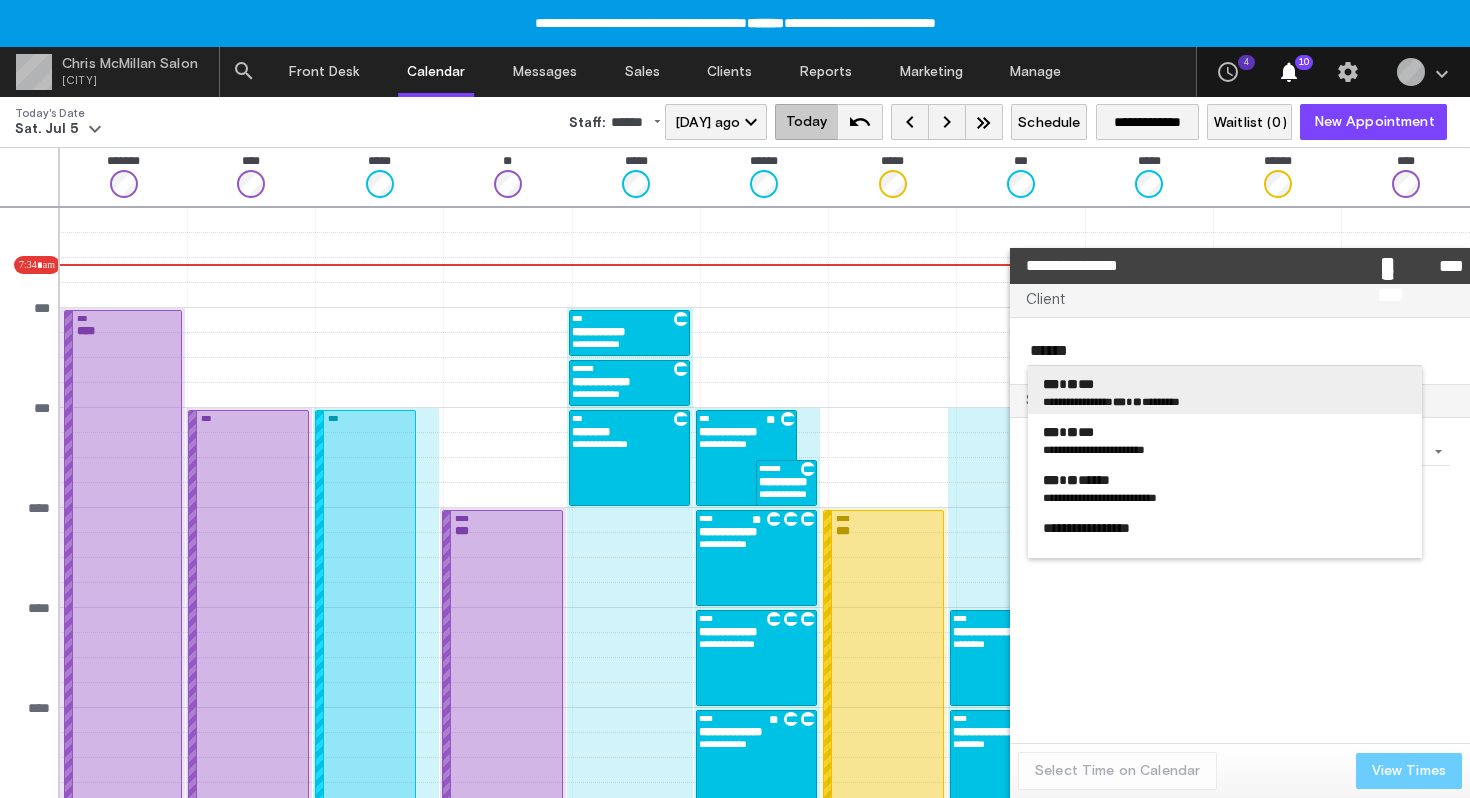 click on "**********" at bounding box center [1071, 401] 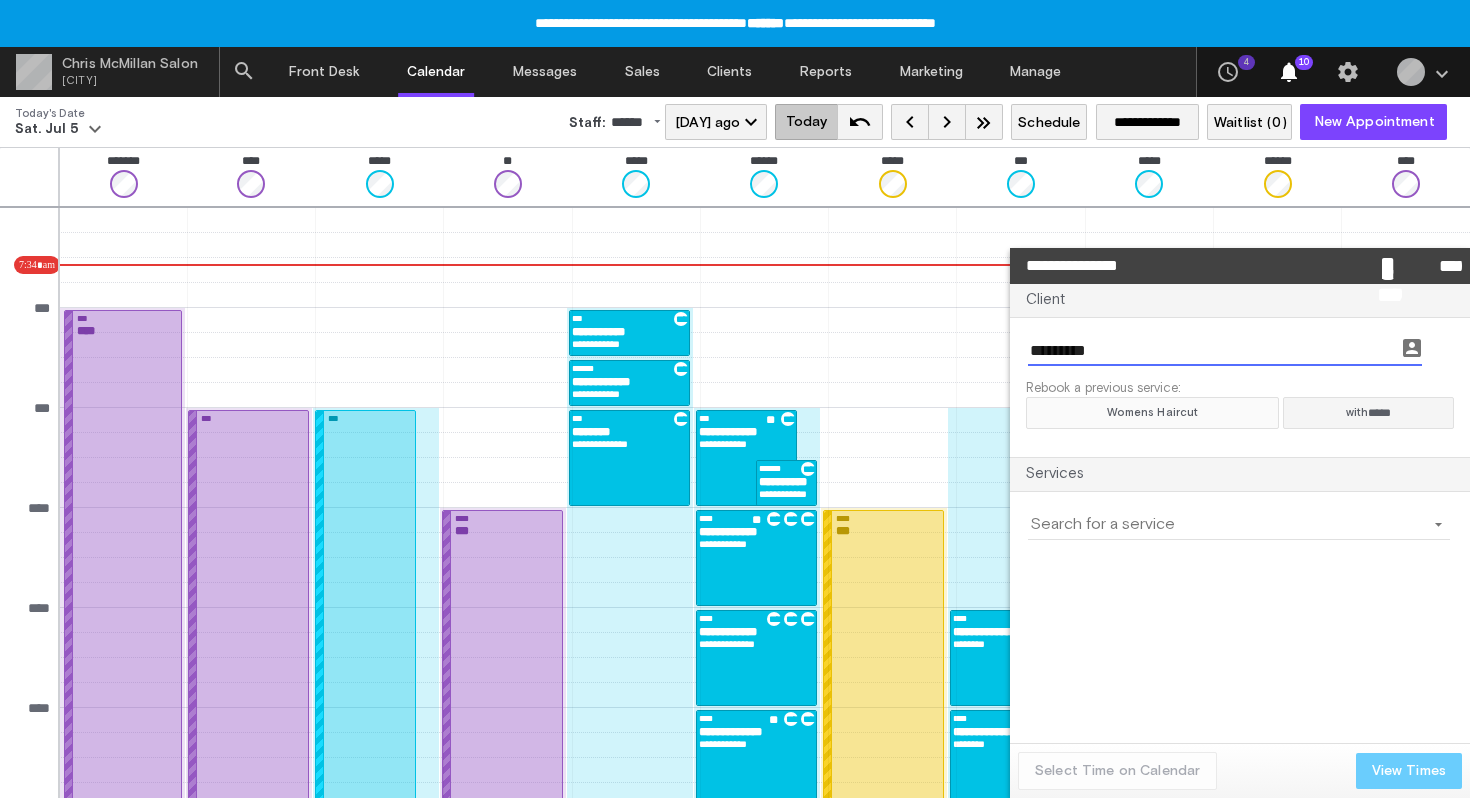 click on "Womens Haircut" at bounding box center [1152, 413] 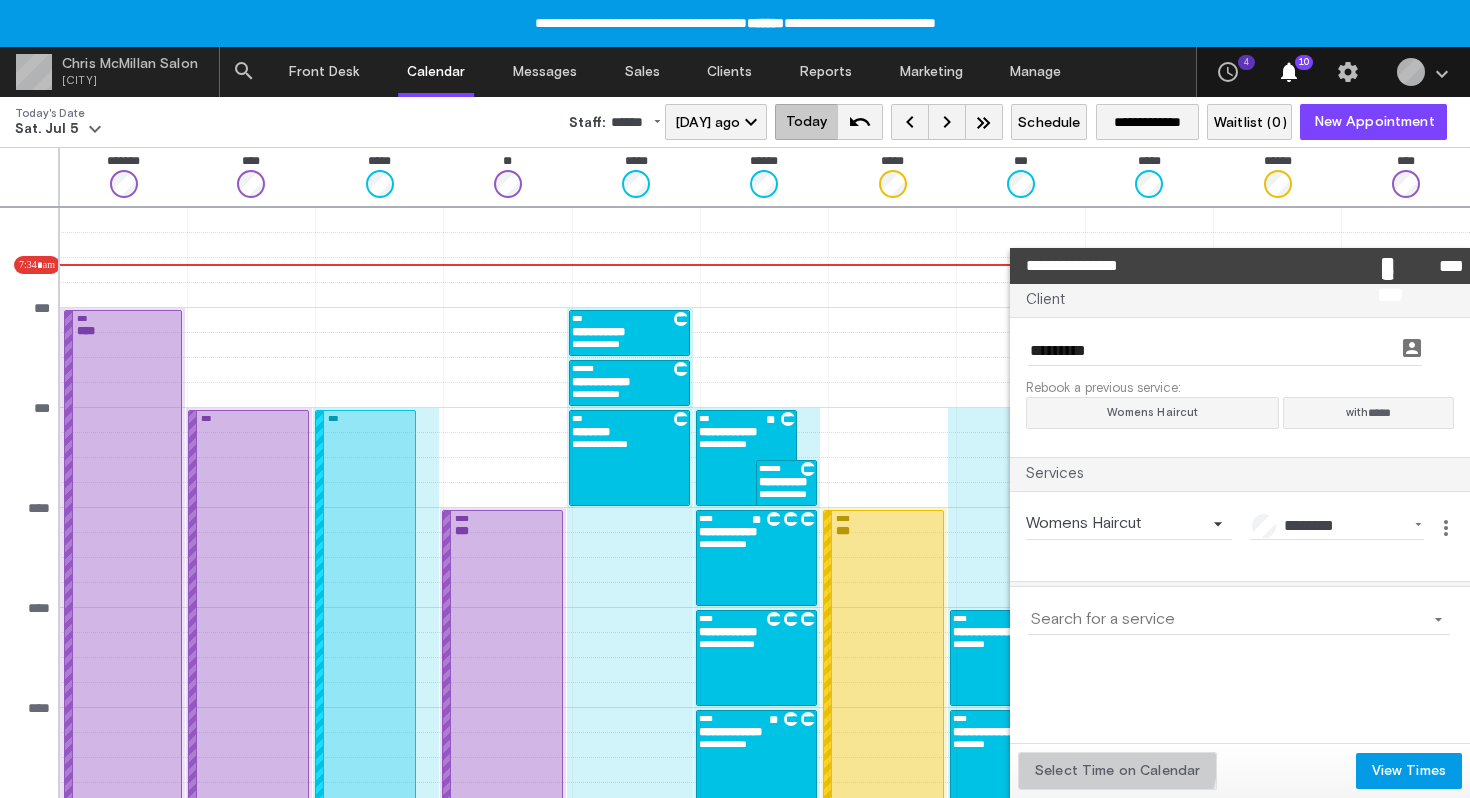 click on "Select Time on Calendar" at bounding box center [1117, 771] 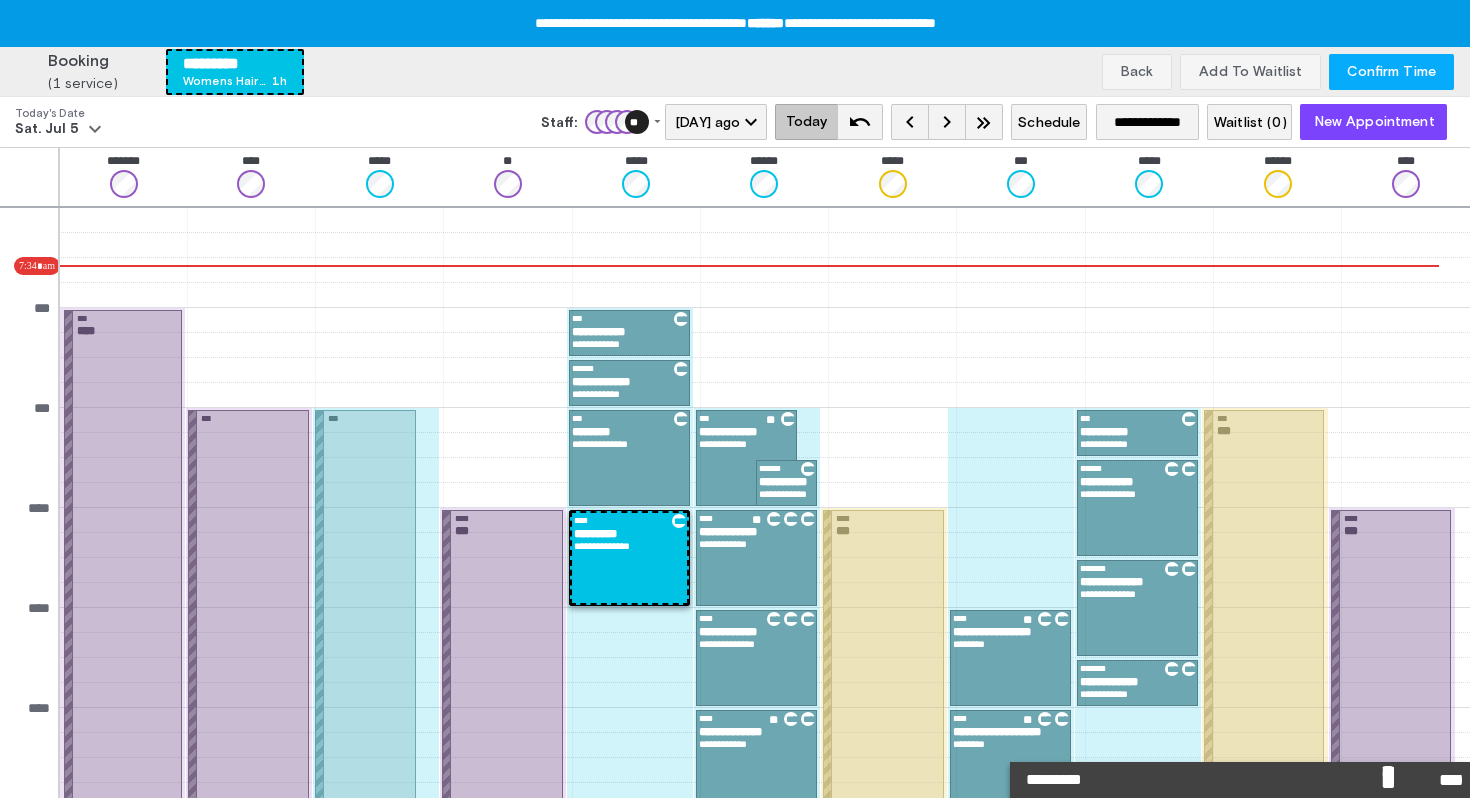 click on "Confirm Time" at bounding box center [1391, 72] 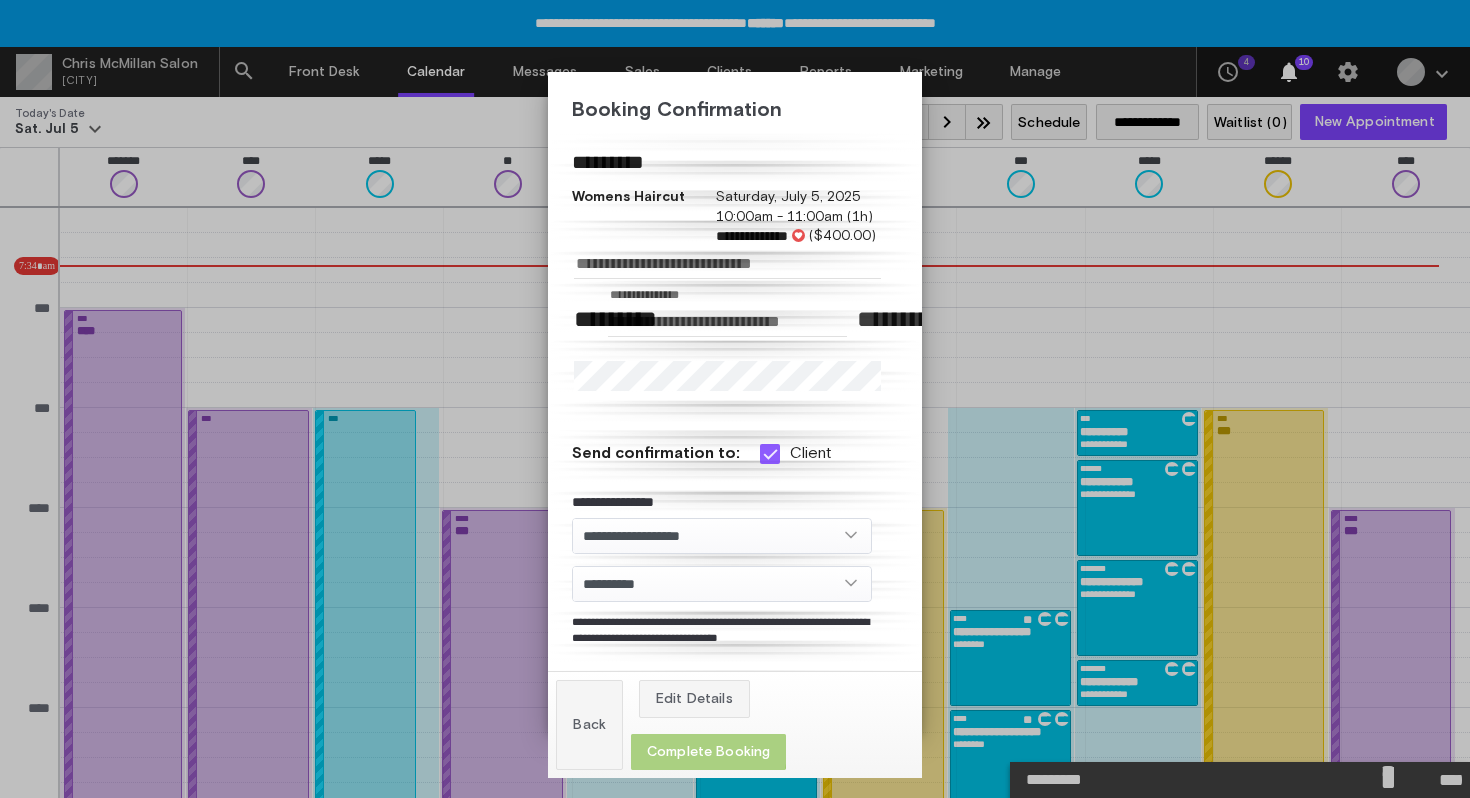 click on "Complete Booking" at bounding box center [708, 752] 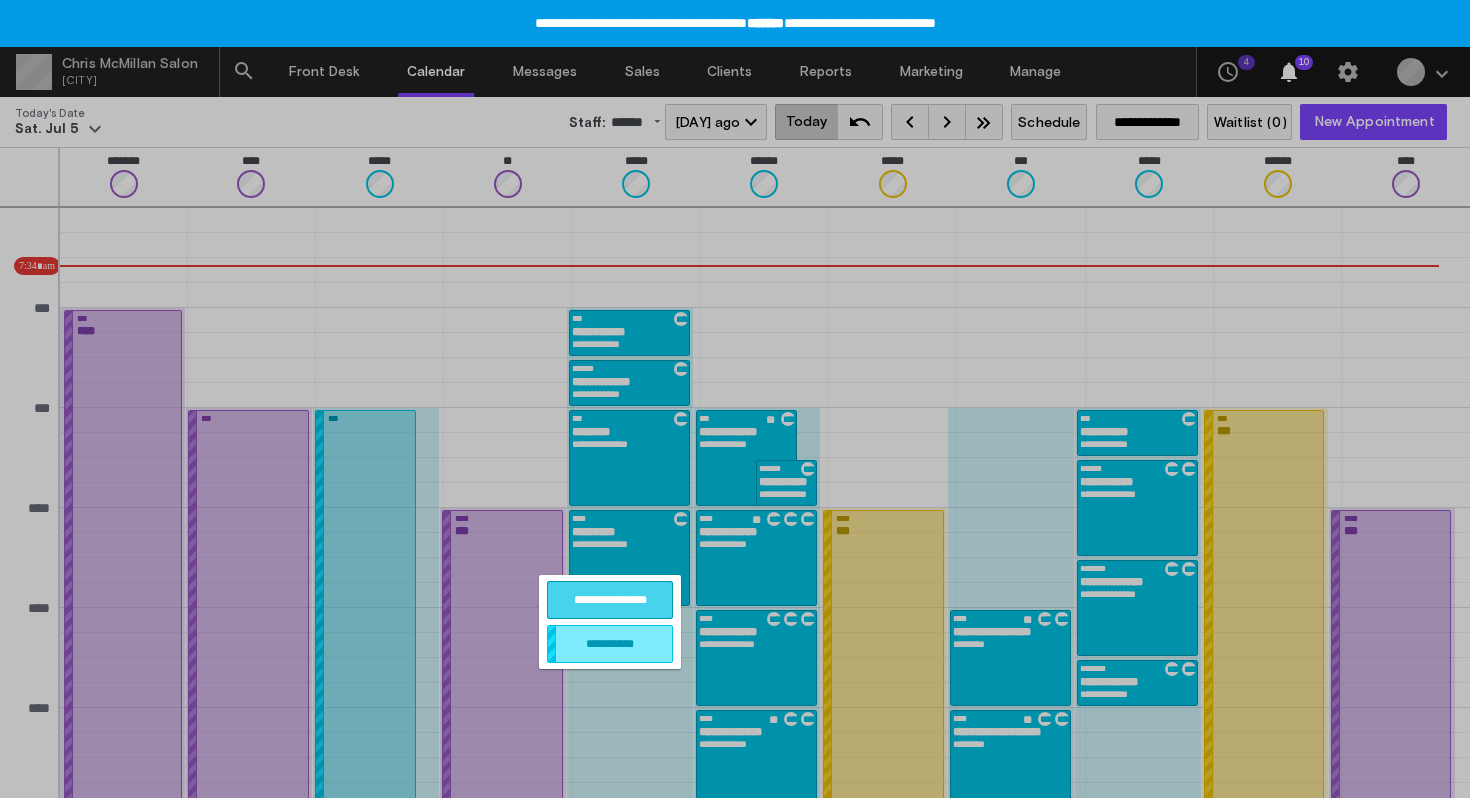 click on "**********" at bounding box center (610, 600) 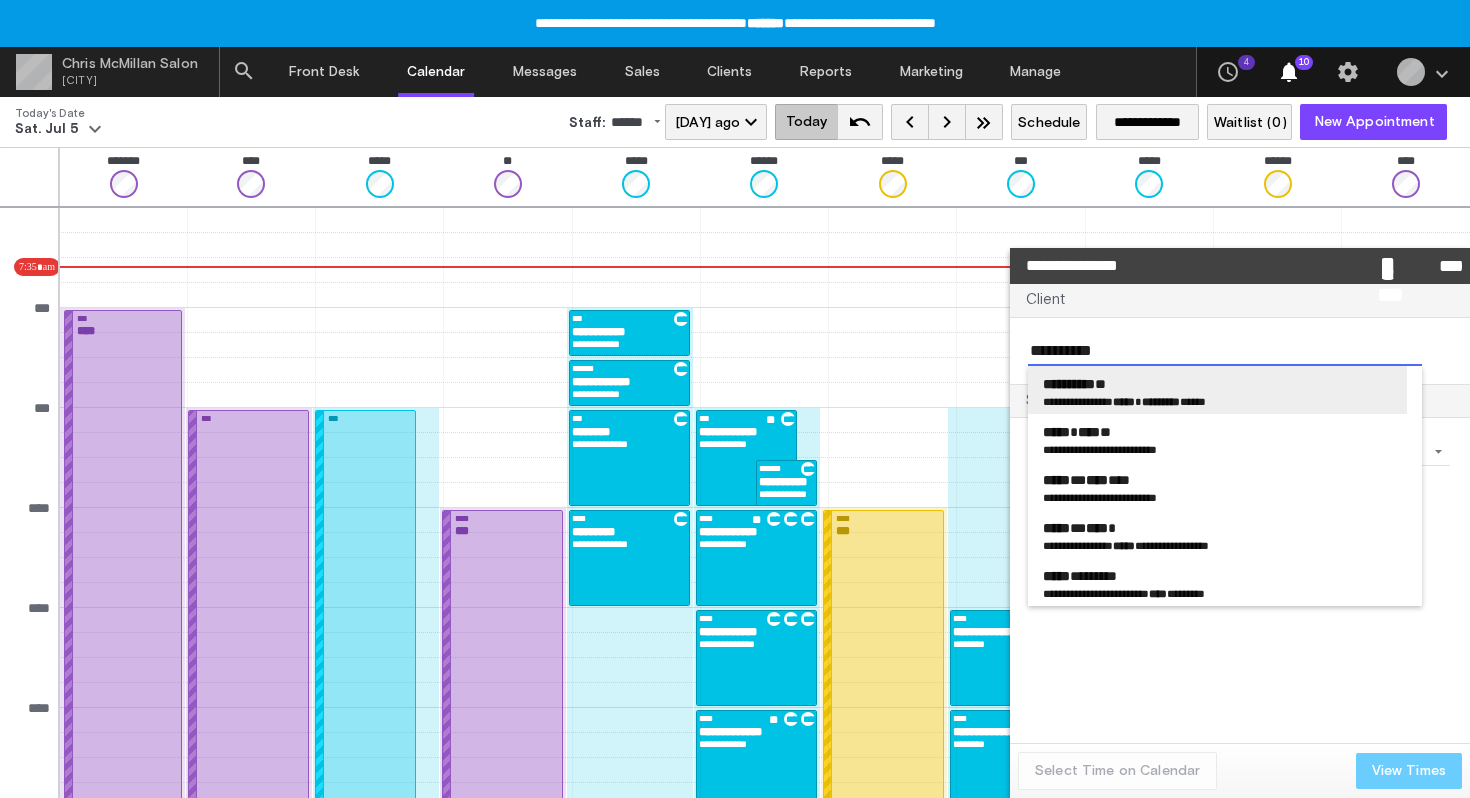 type on "**********" 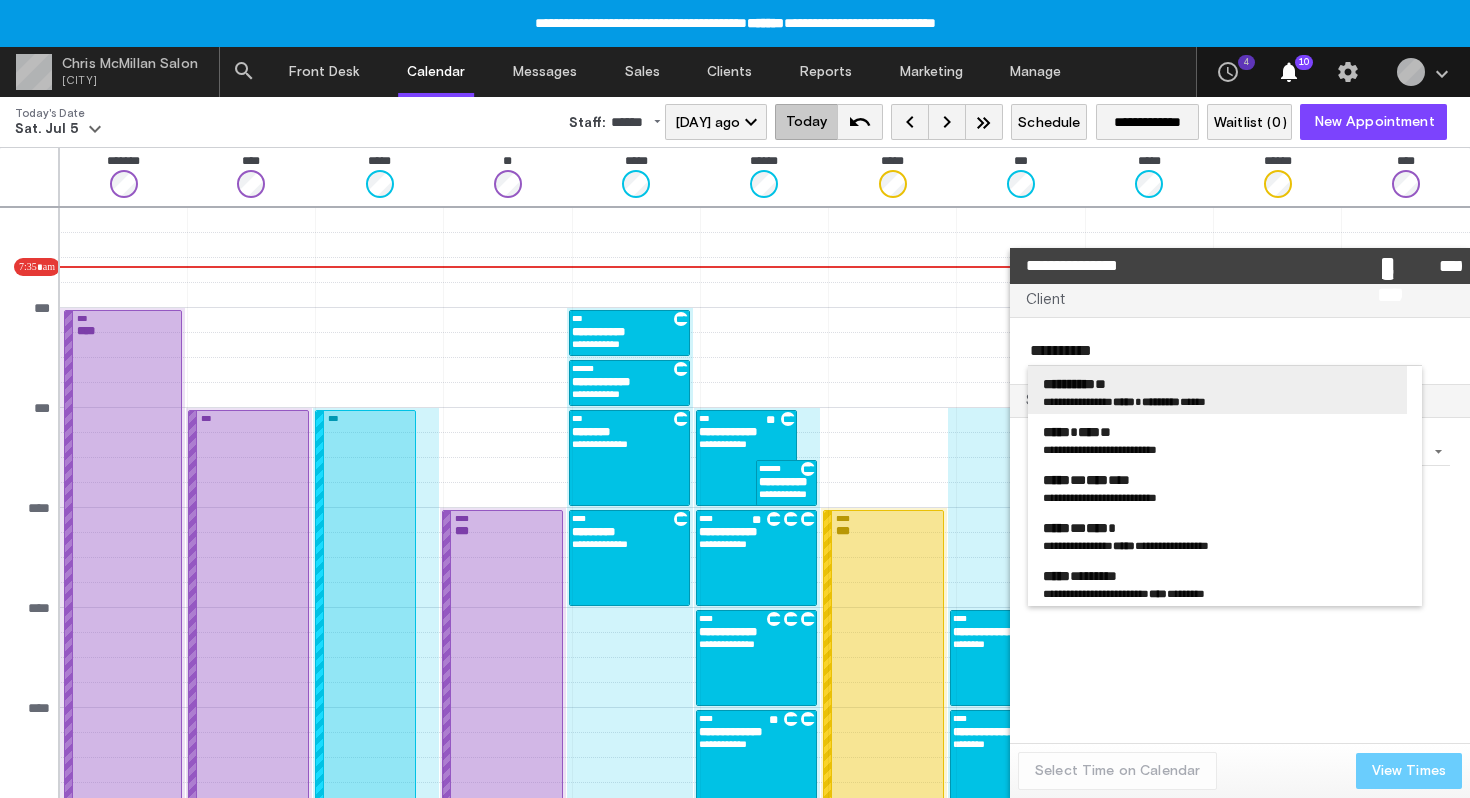 click on "**********" at bounding box center [1071, 401] 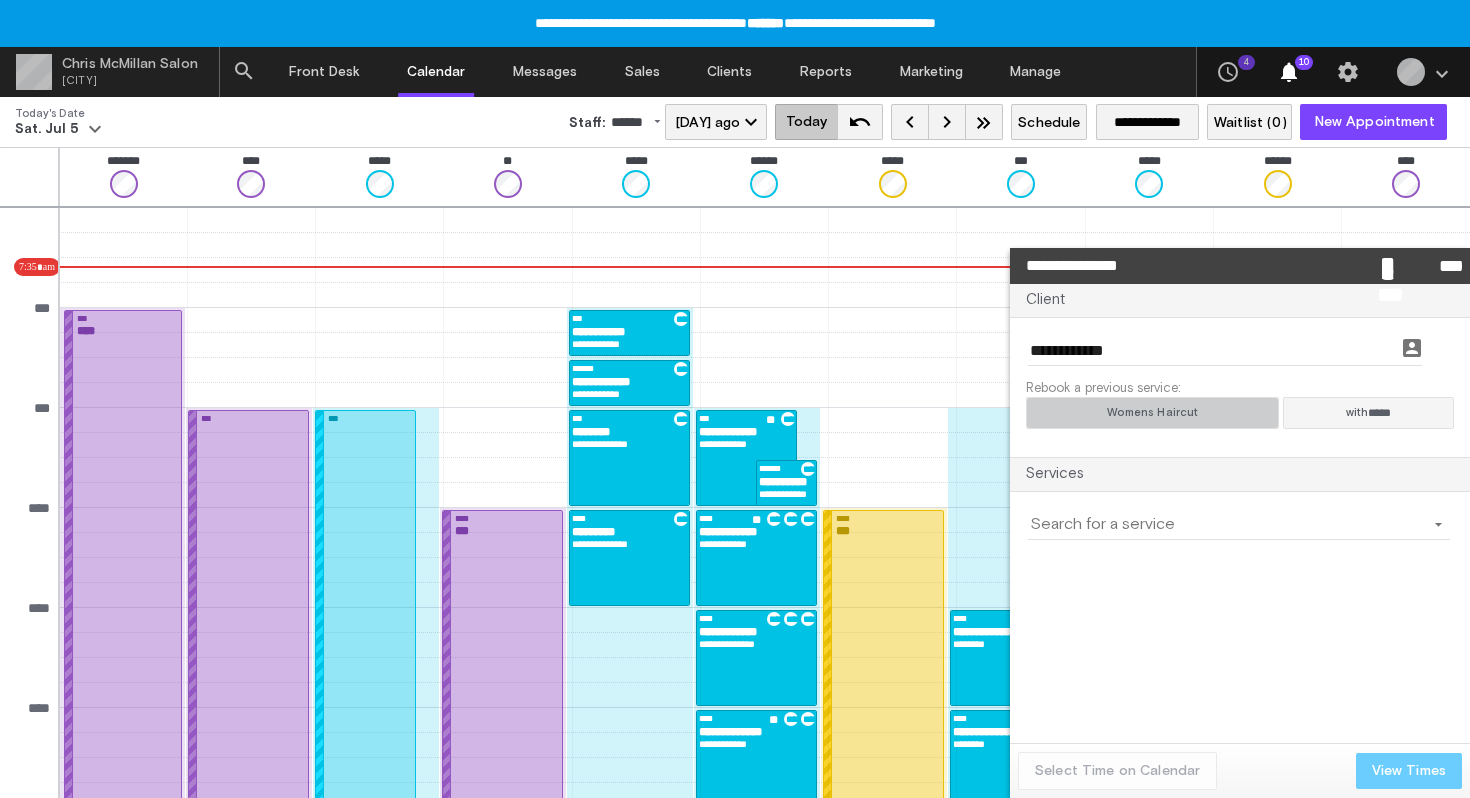 click on "Womens Haircut" at bounding box center (1152, 413) 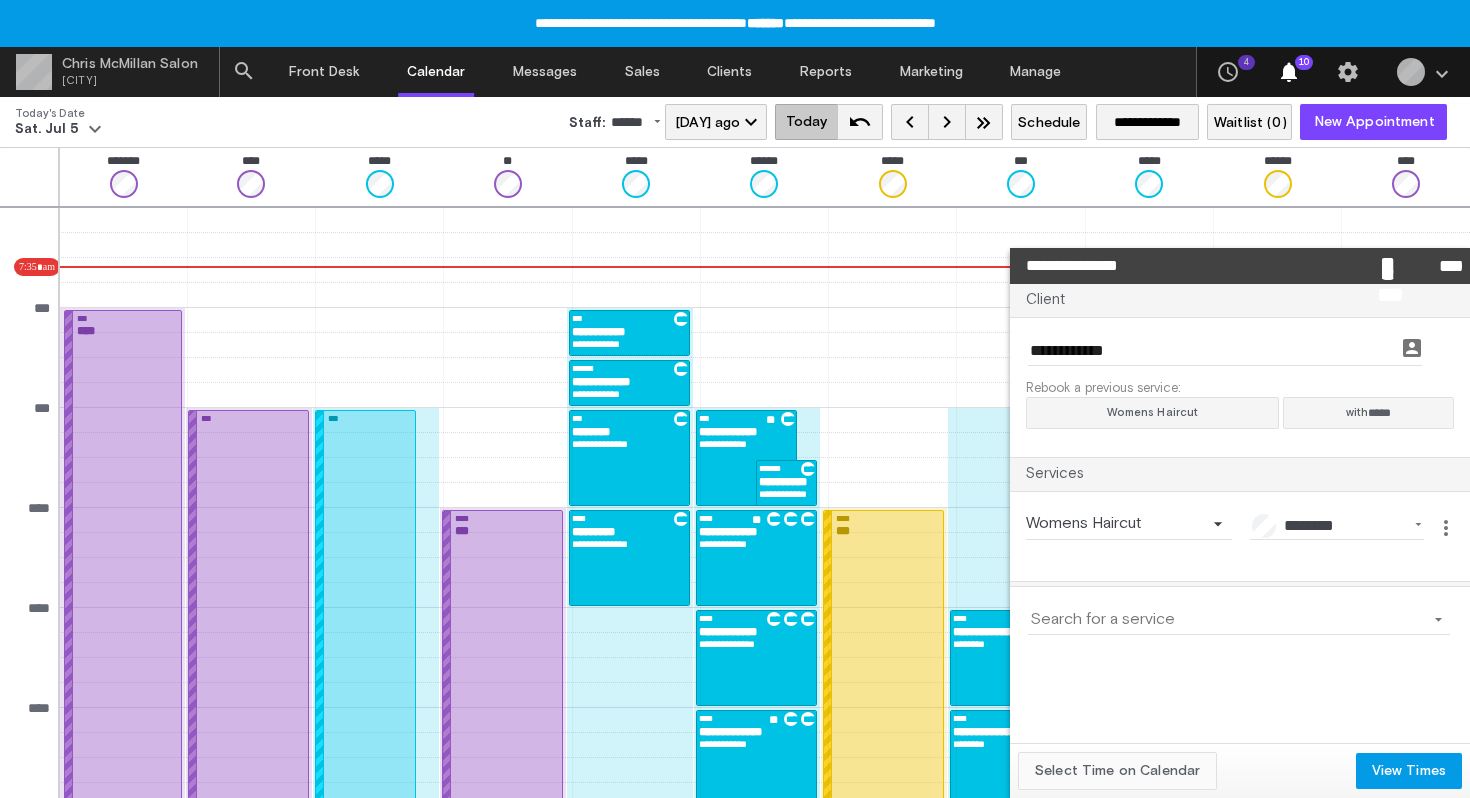 click on "Select Time on Calendar" at bounding box center (1117, 771) 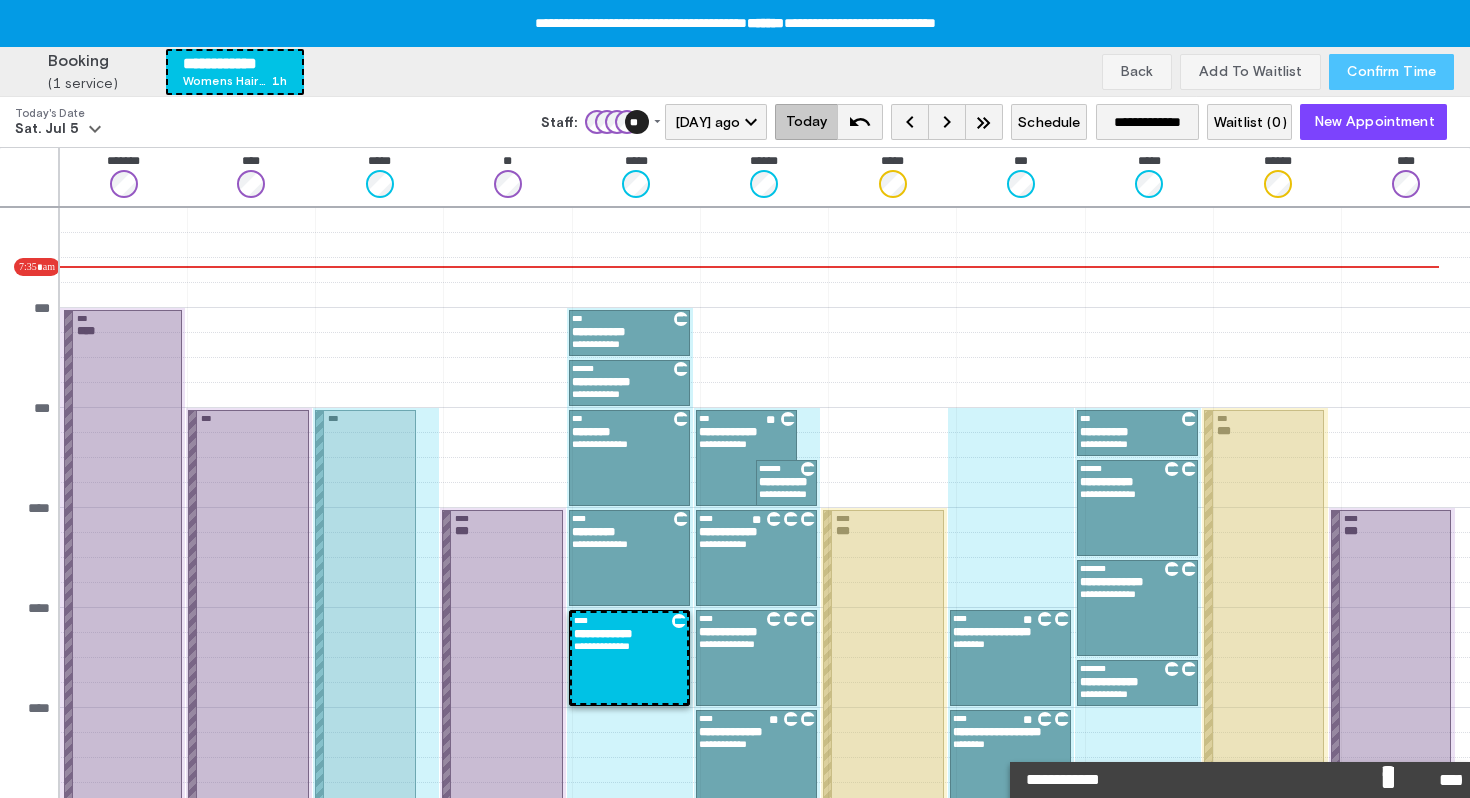 click on "Confirm Time" at bounding box center (1391, 72) 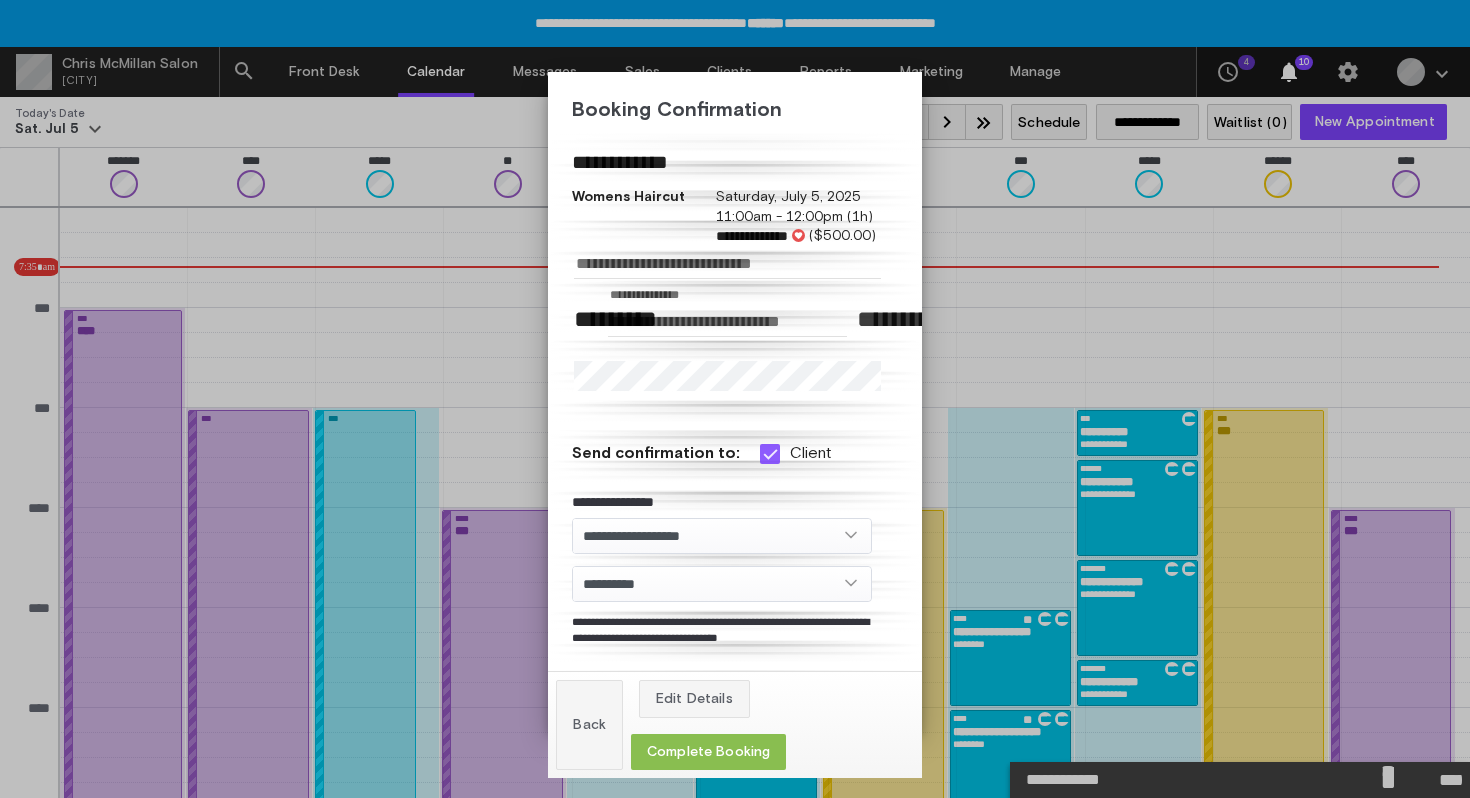 click on "Complete Booking" at bounding box center (708, 752) 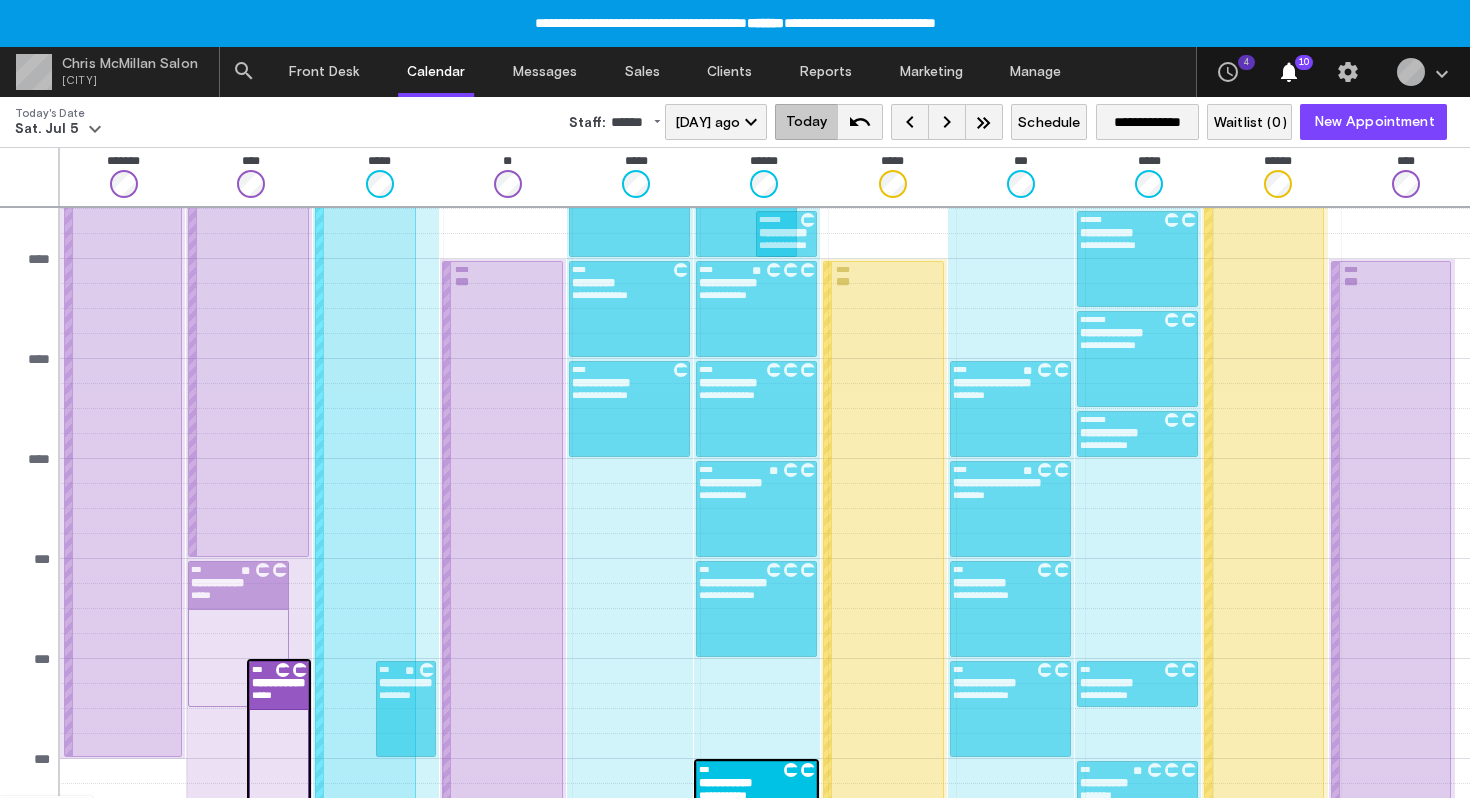 scroll, scrollTop: 362, scrollLeft: 0, axis: vertical 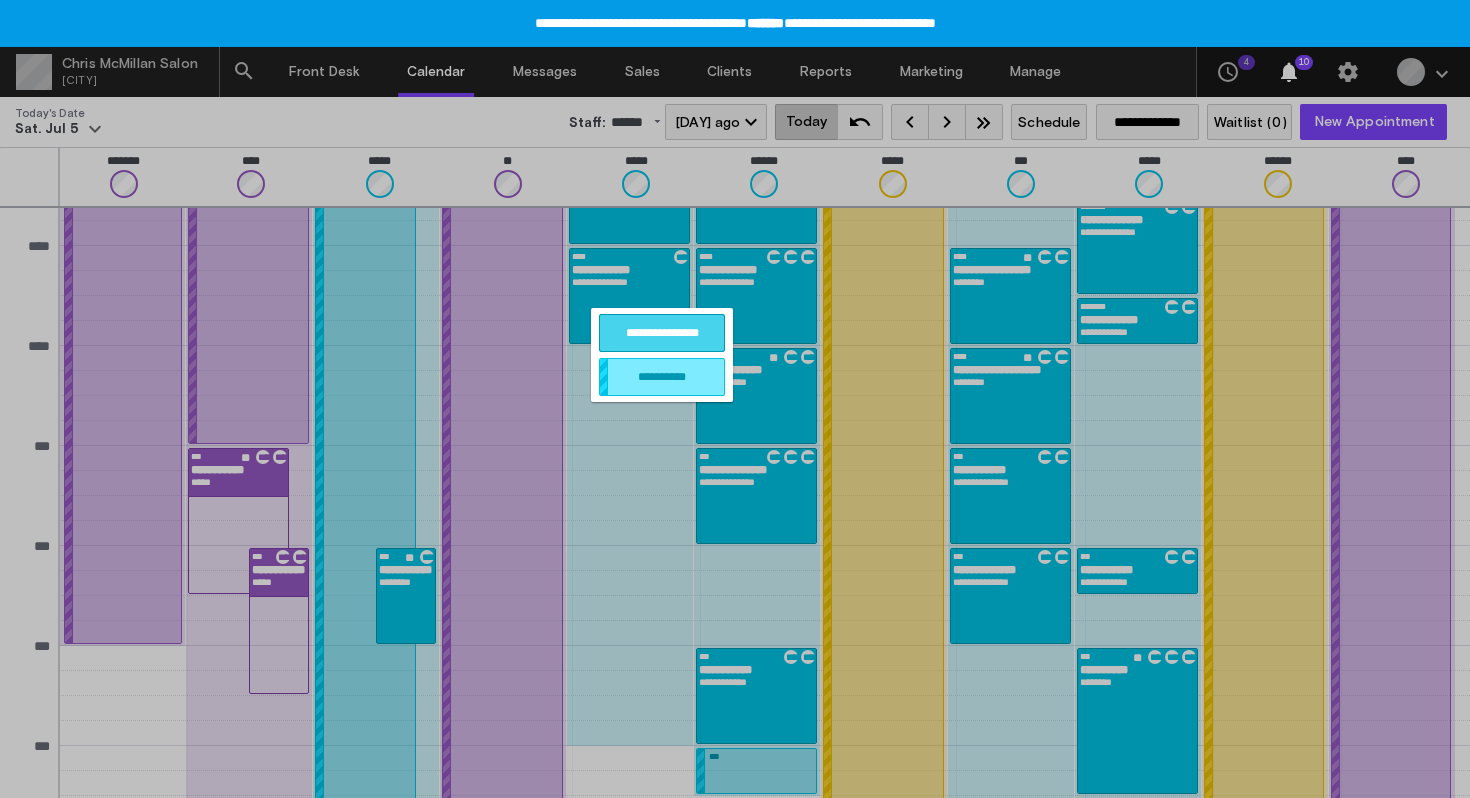 click on "**********" at bounding box center (662, 333) 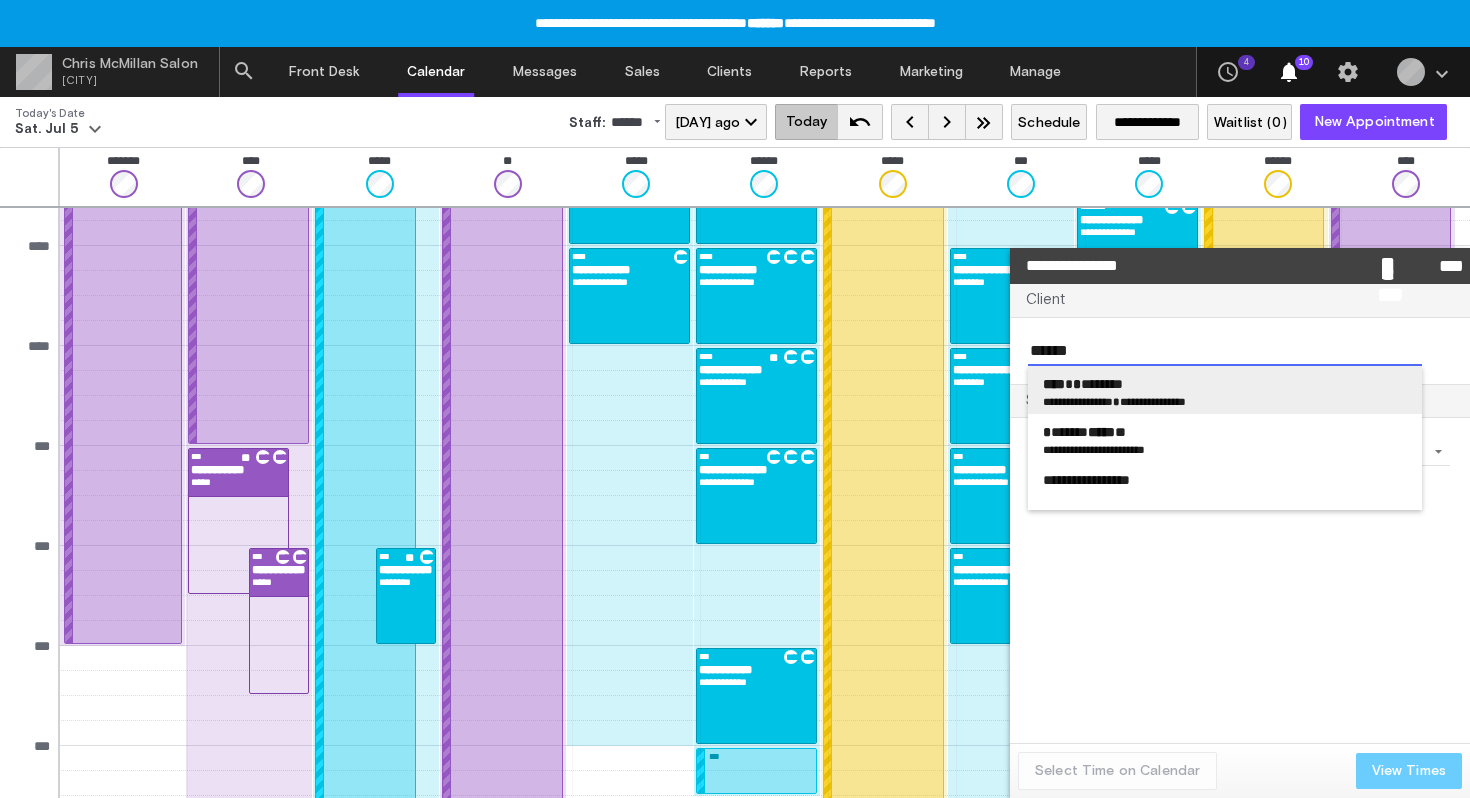 type on "******" 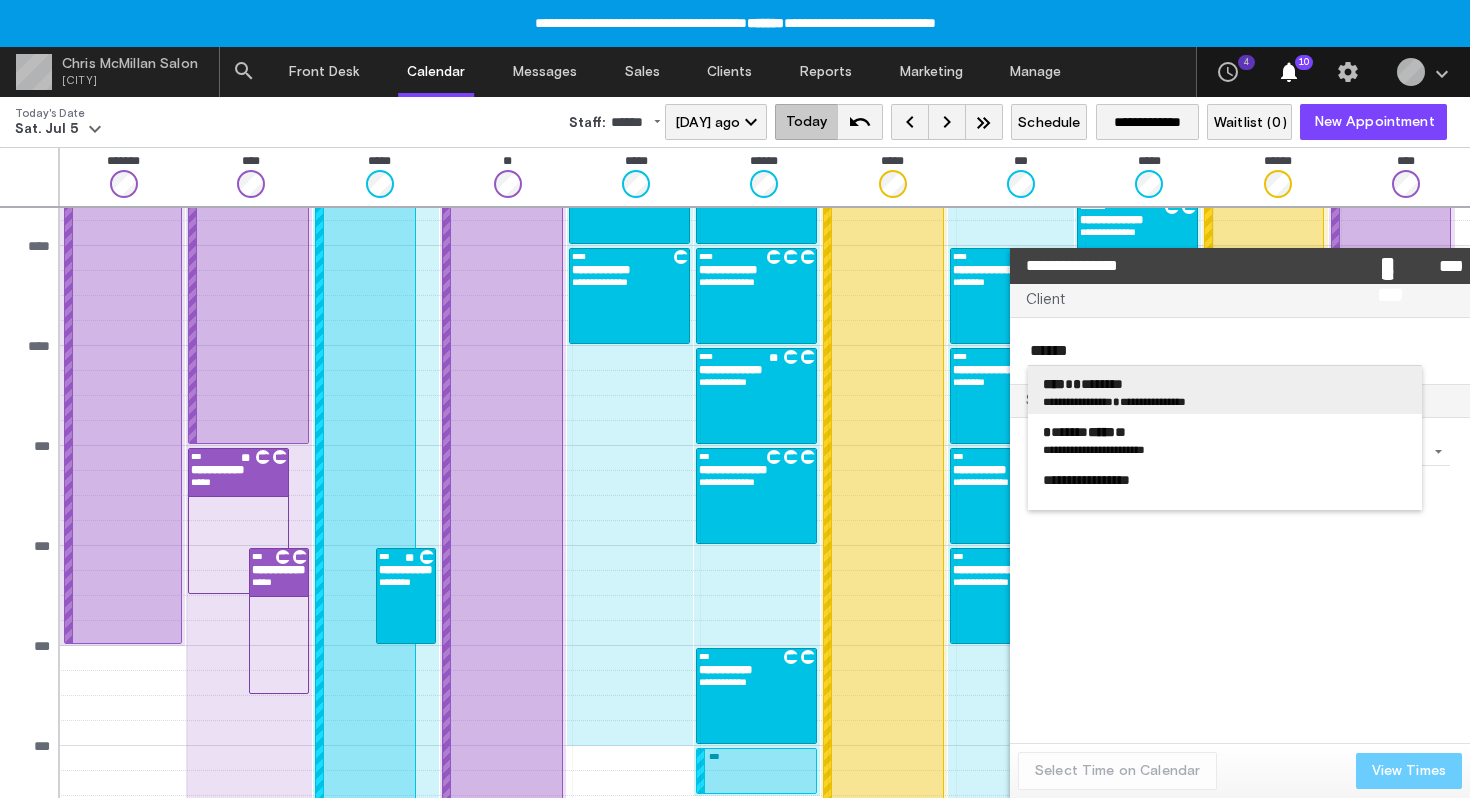 click on "**********" at bounding box center (1071, 401) 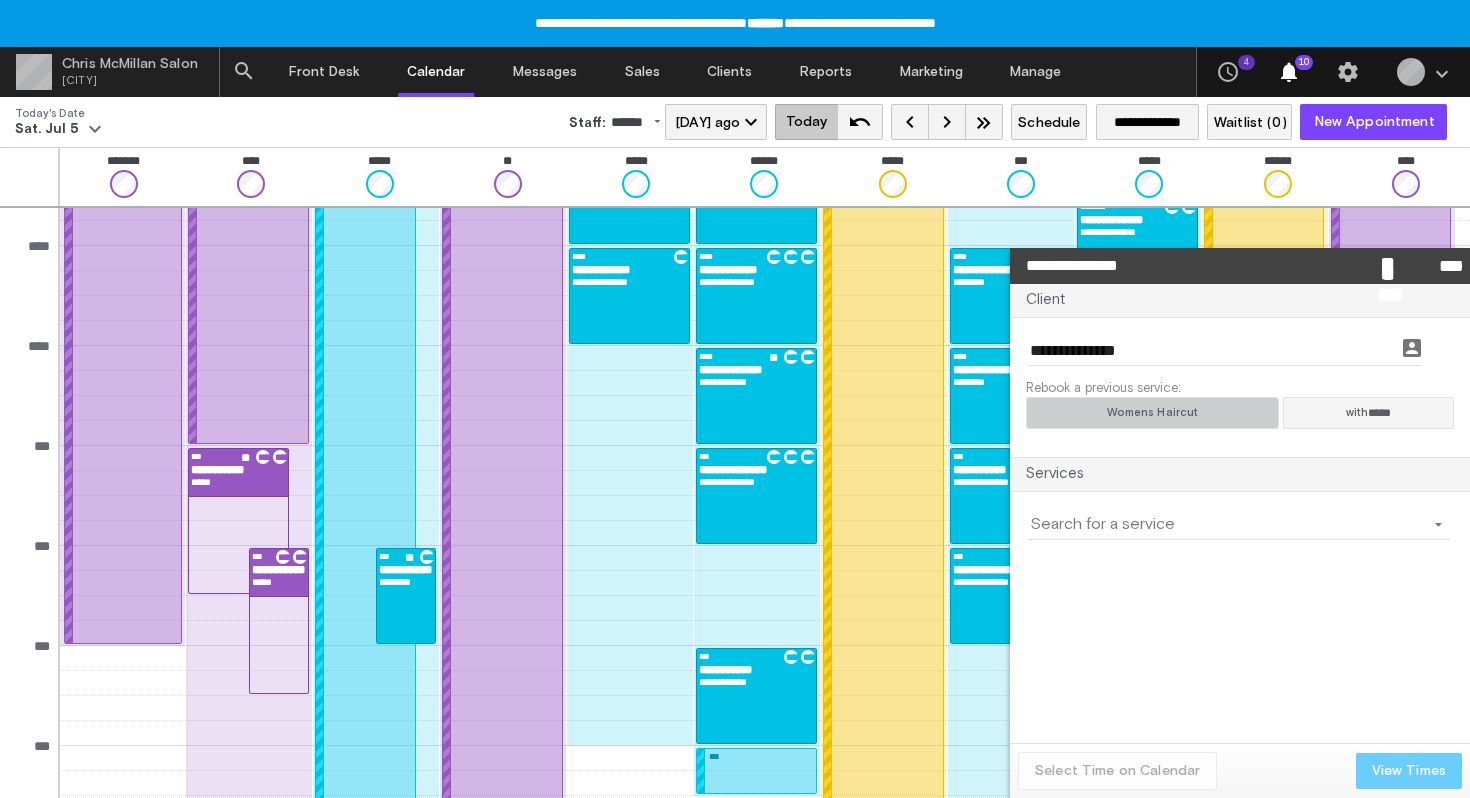 click on "Womens Haircut" at bounding box center (1152, 413) 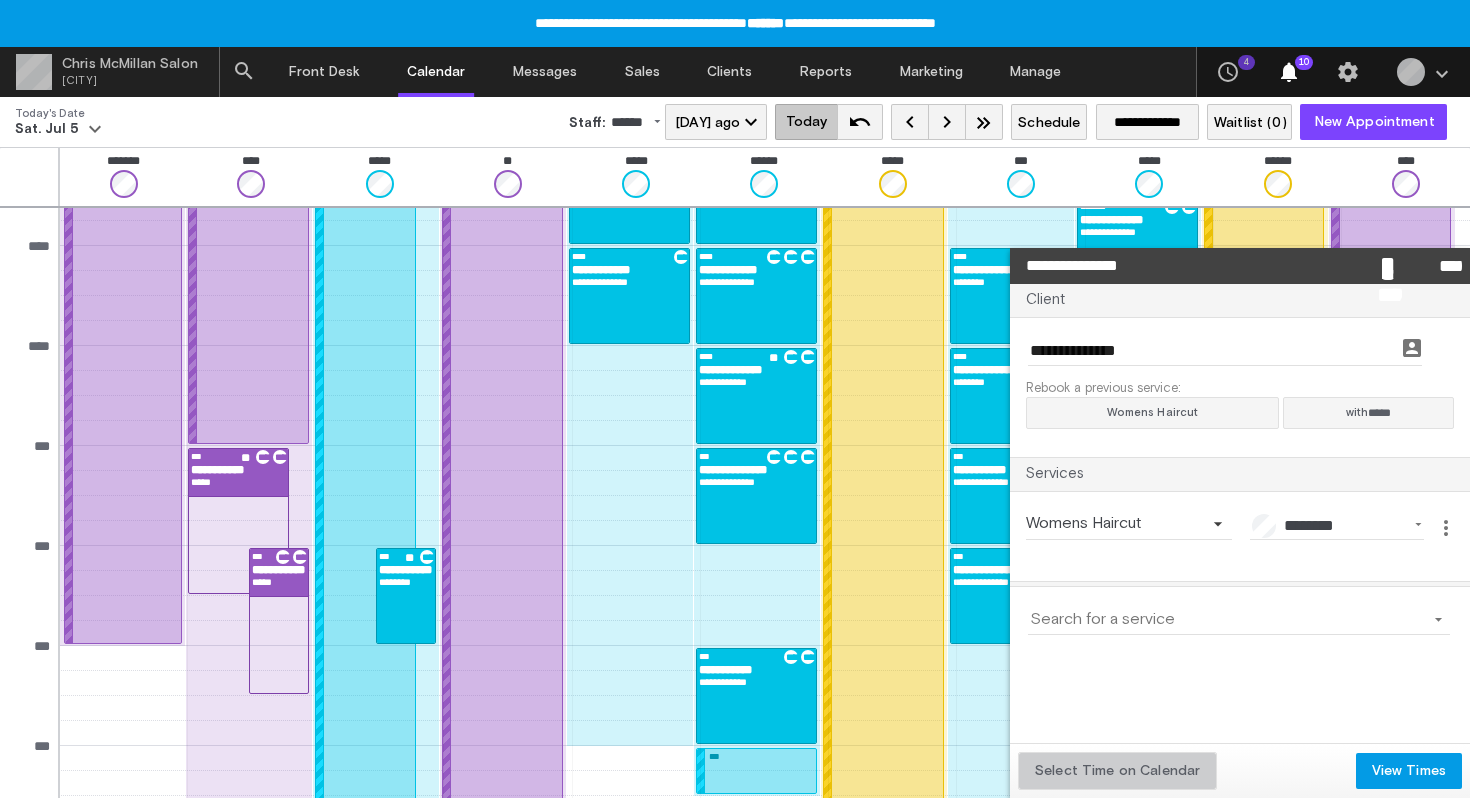 click on "Select Time on Calendar" at bounding box center [1117, 771] 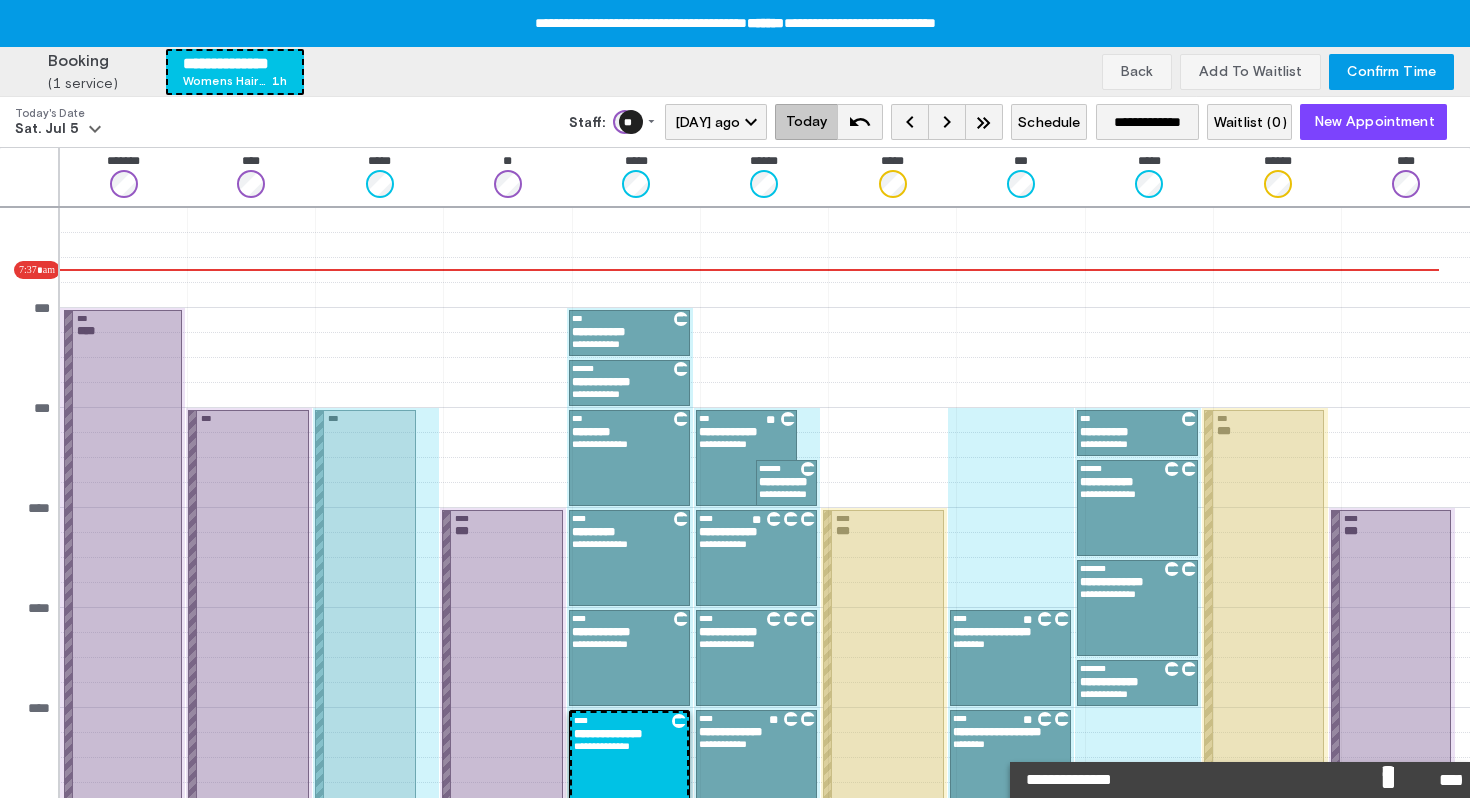 scroll, scrollTop: 362, scrollLeft: 0, axis: vertical 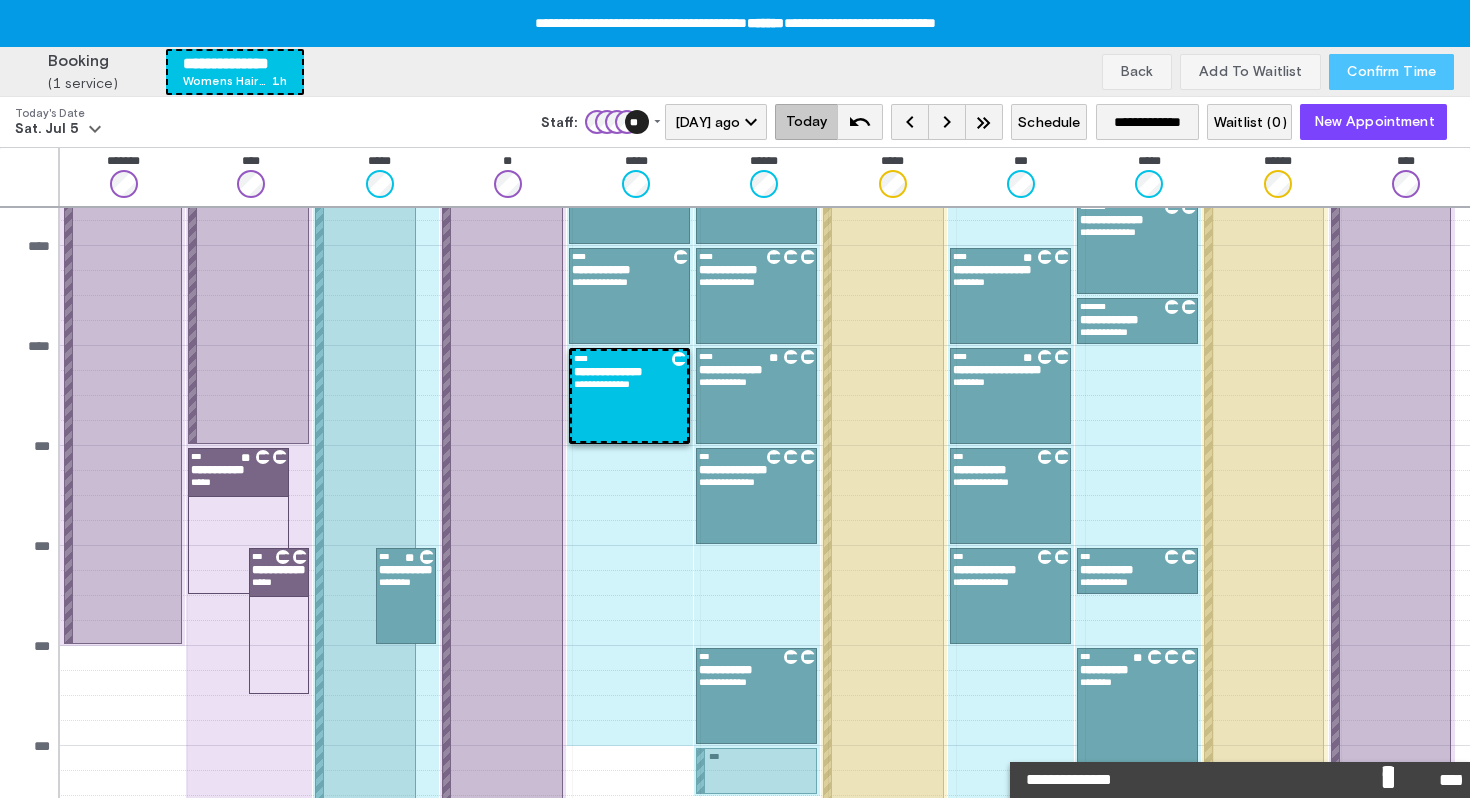 click on "Confirm Time" at bounding box center (1391, 72) 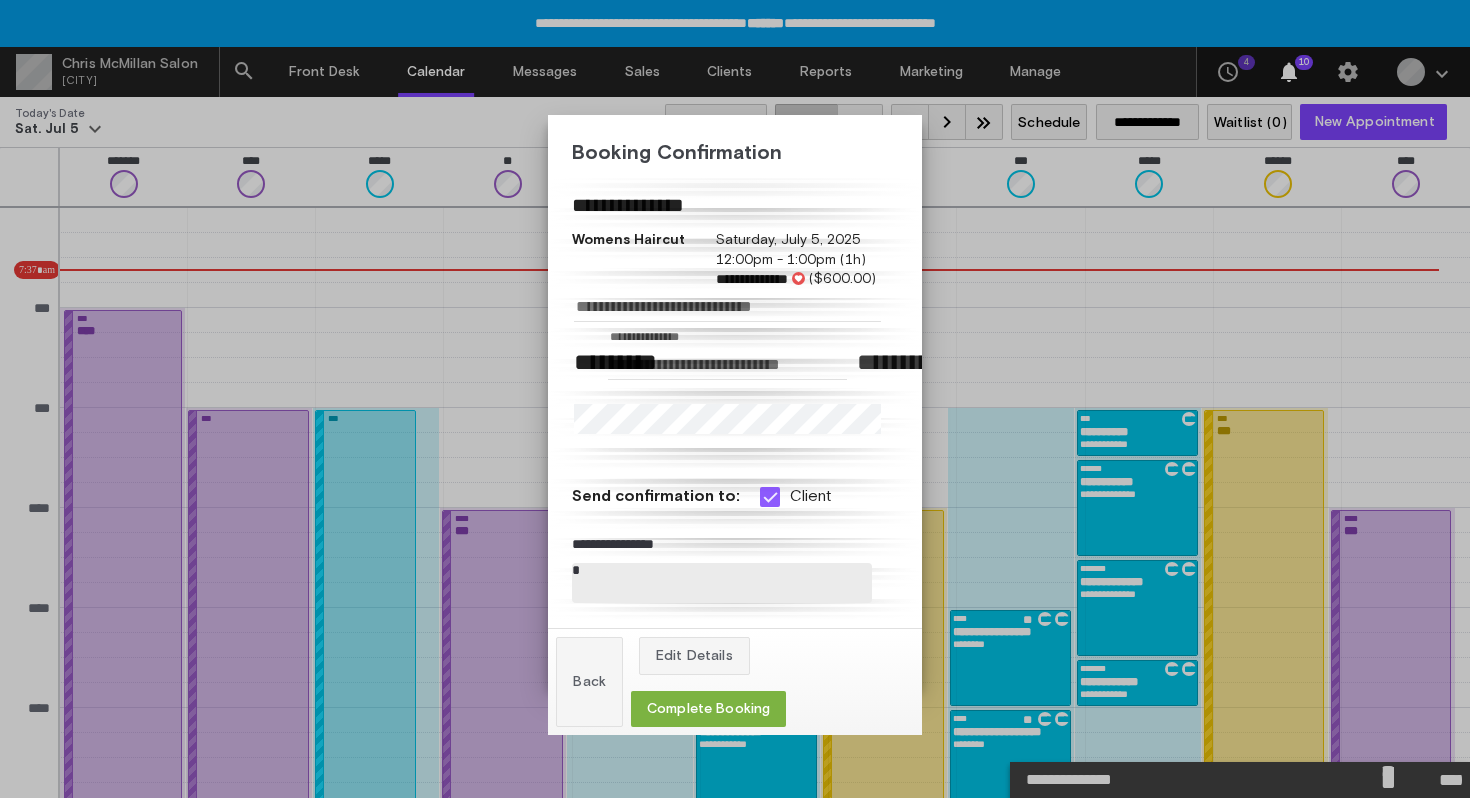 scroll, scrollTop: 362, scrollLeft: 0, axis: vertical 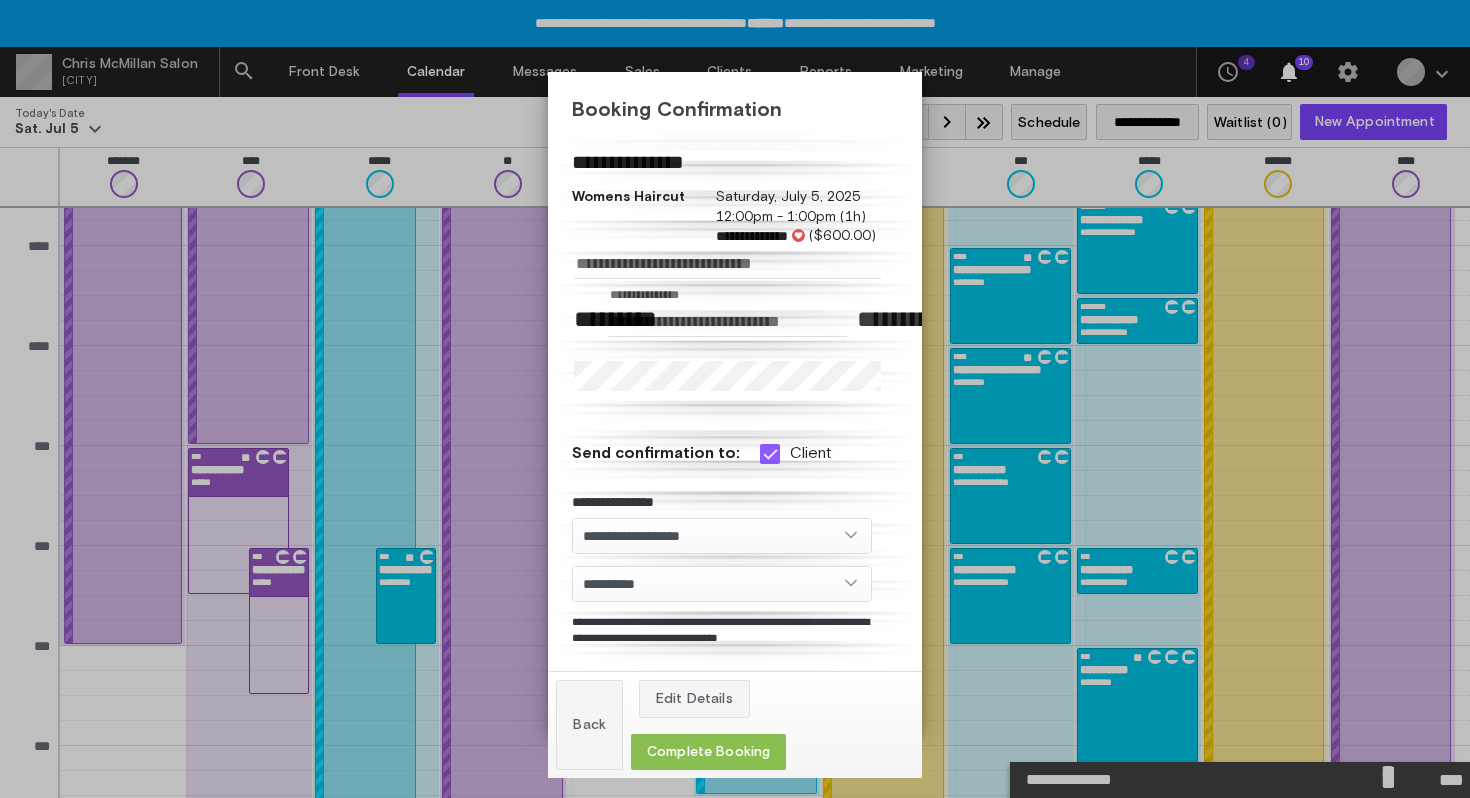 click on "Complete Booking" at bounding box center (708, 752) 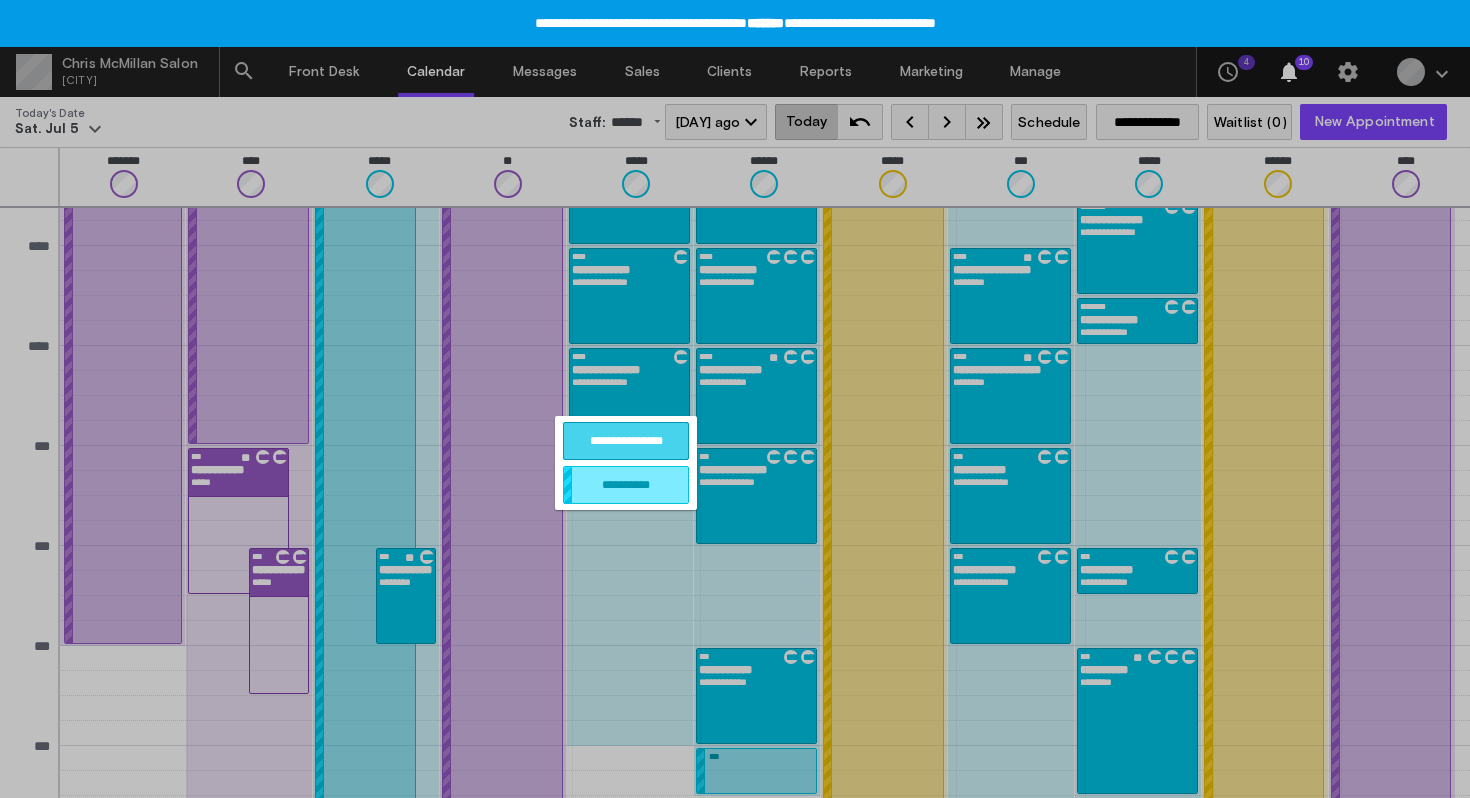 click on "**********" at bounding box center (626, 441) 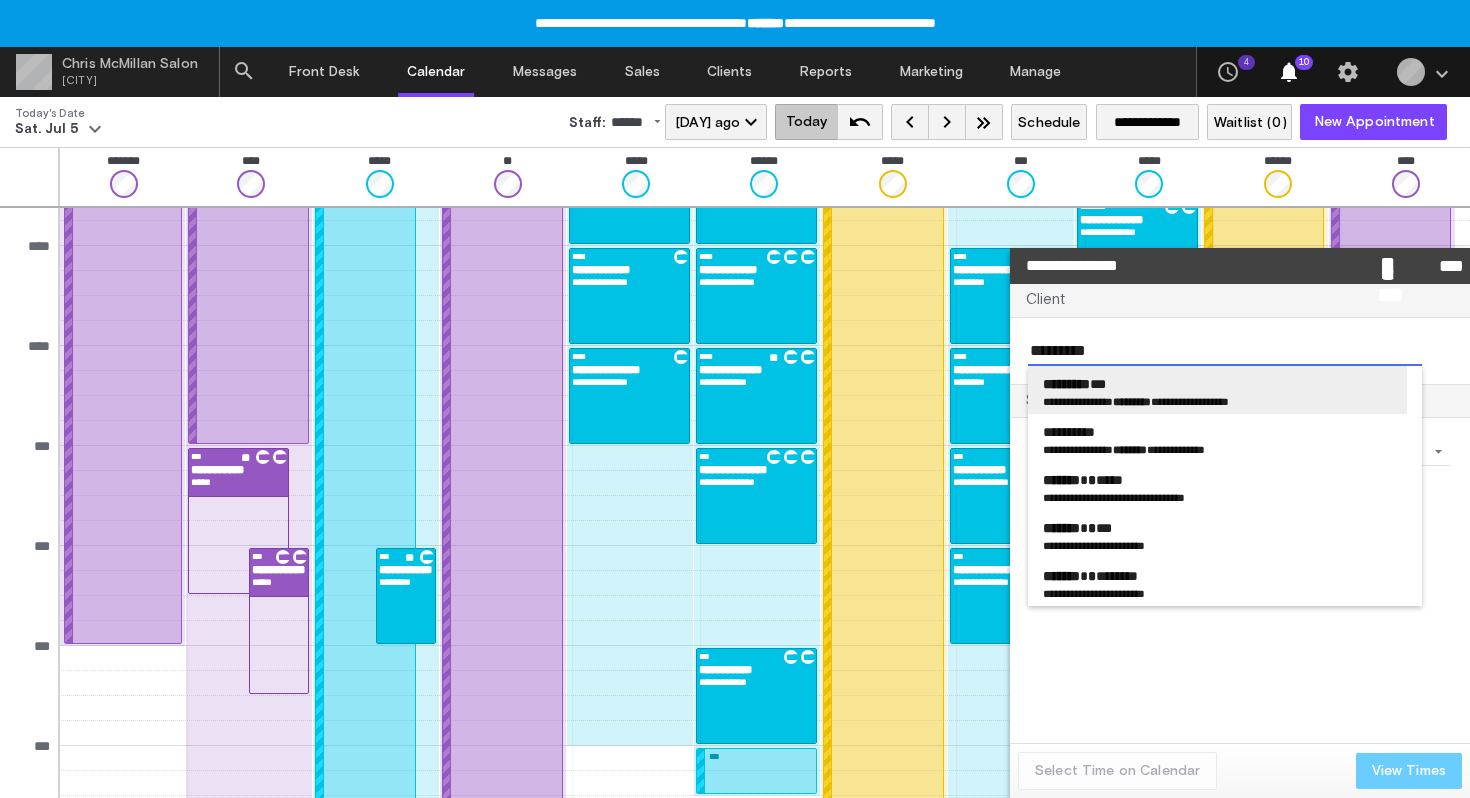 type on "*********" 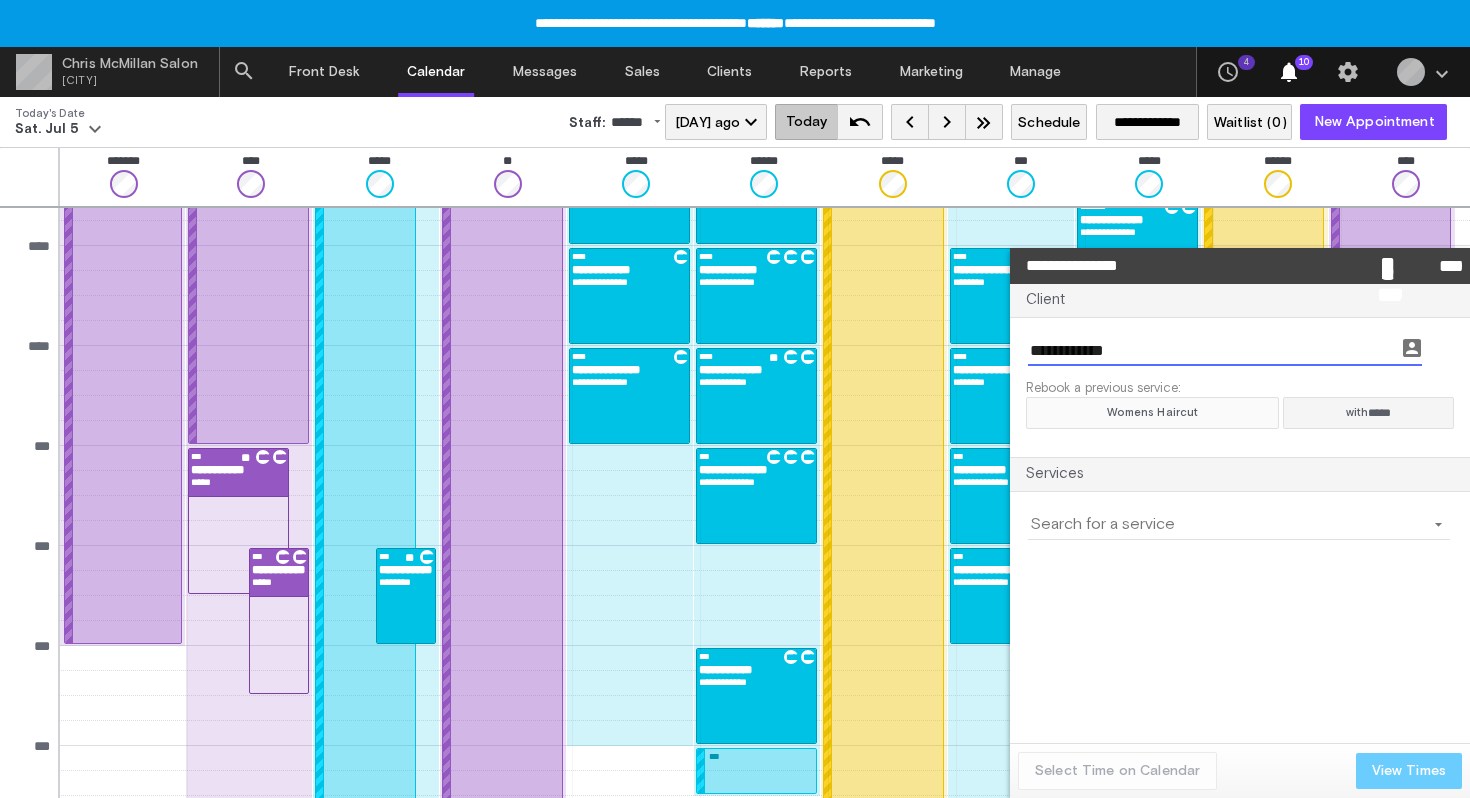click on "Womens Haircut" at bounding box center [1152, 413] 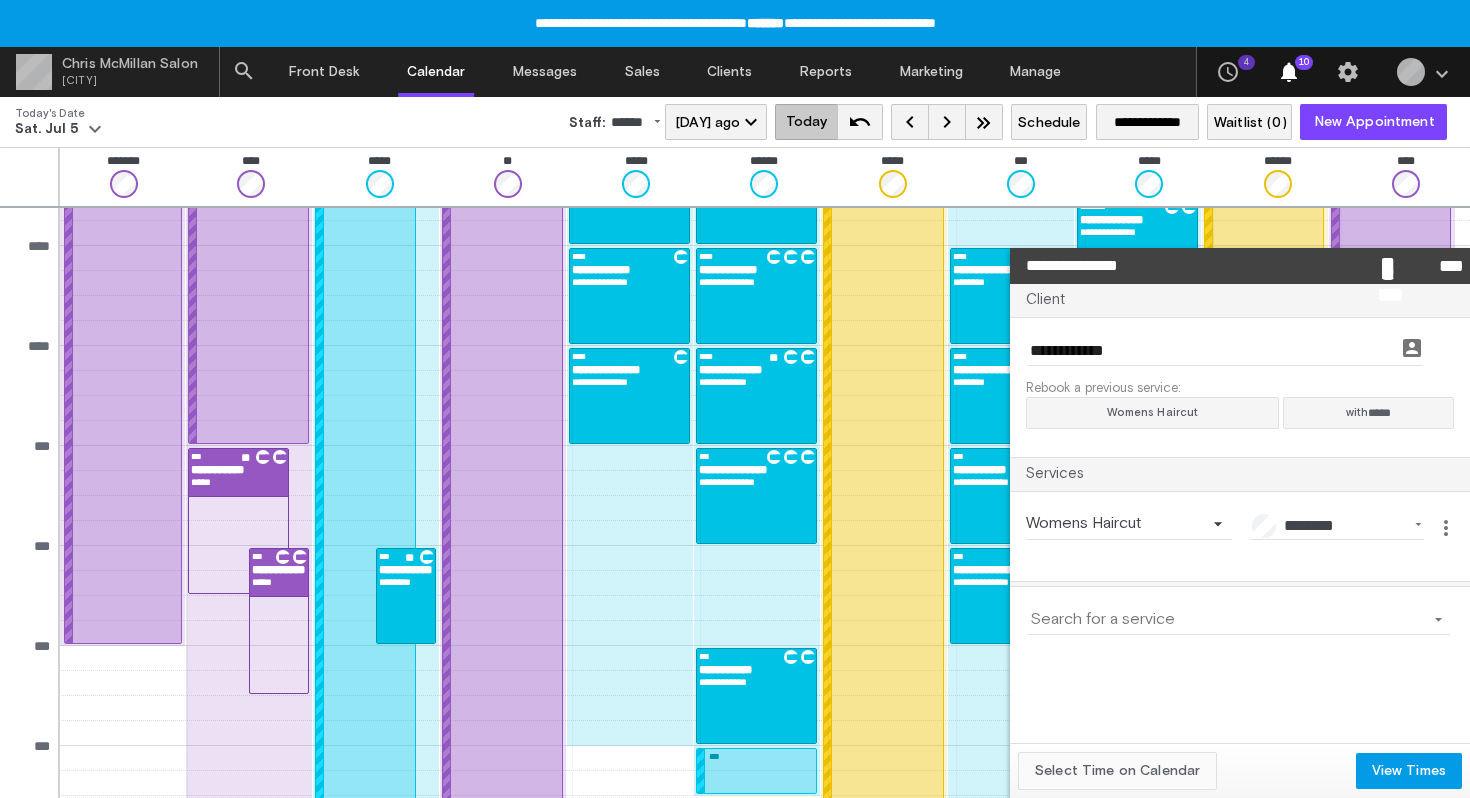 click on "Select Time on Calendar" at bounding box center [1117, 771] 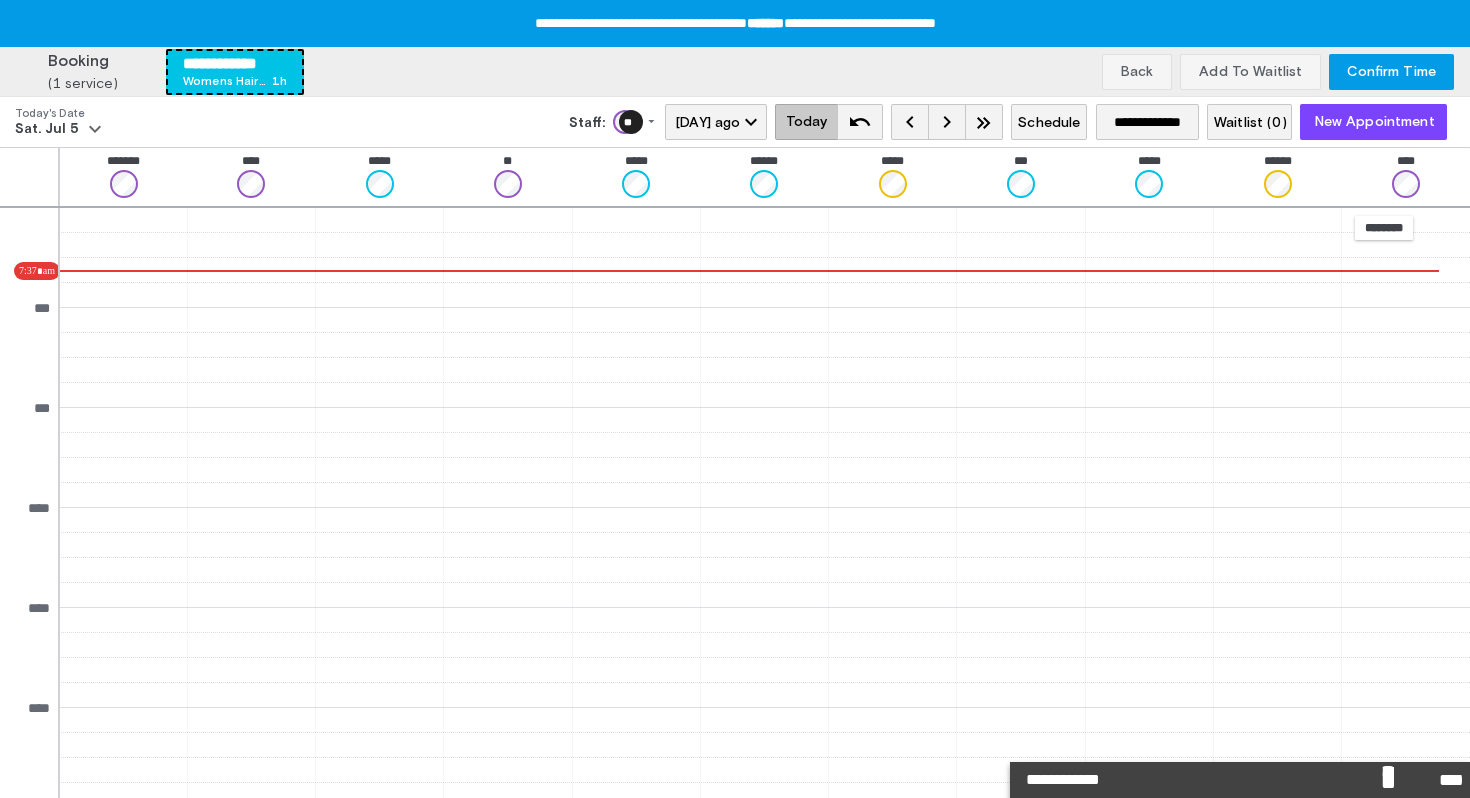 scroll, scrollTop: 362, scrollLeft: 0, axis: vertical 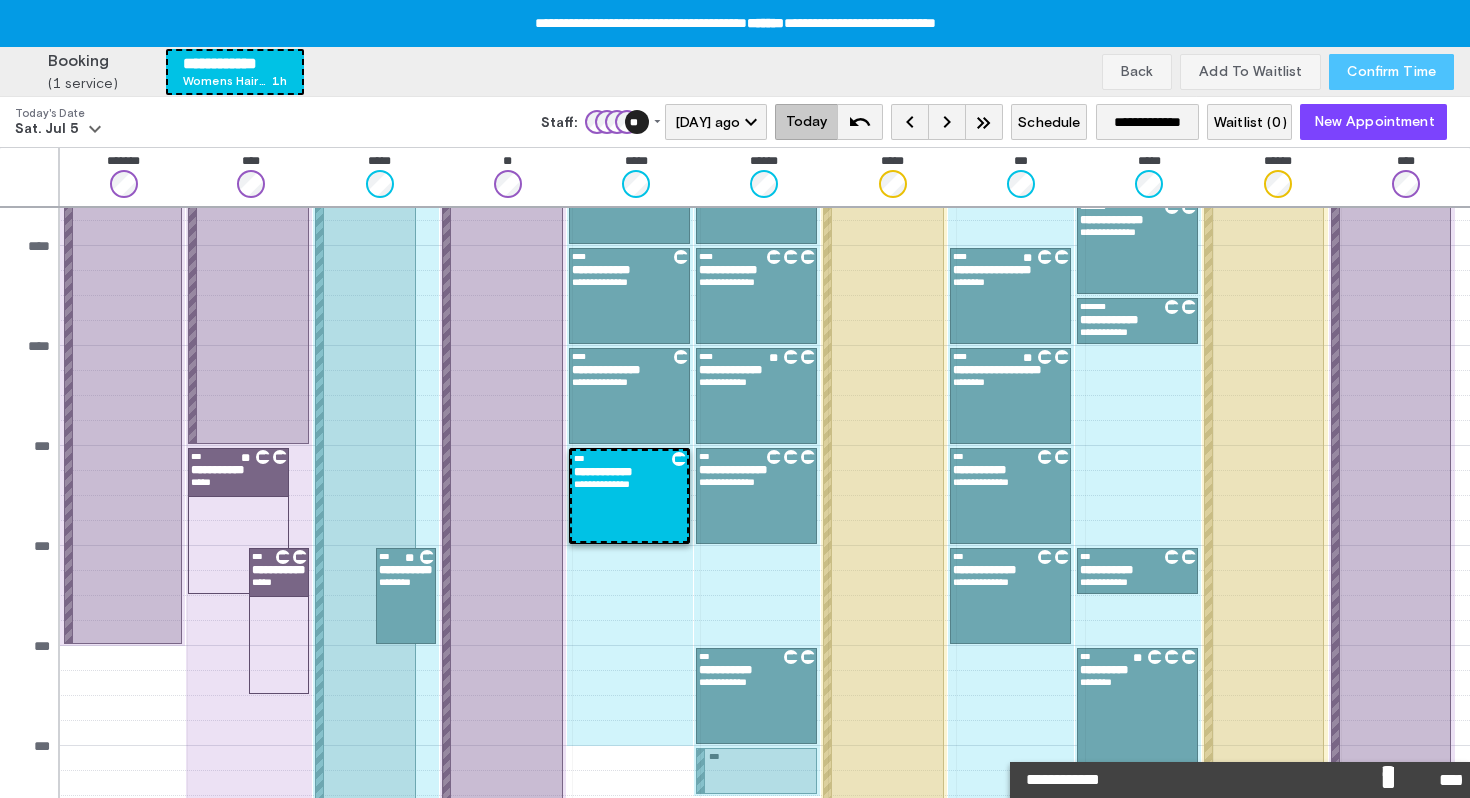 click on "Confirm Time" at bounding box center (1391, 72) 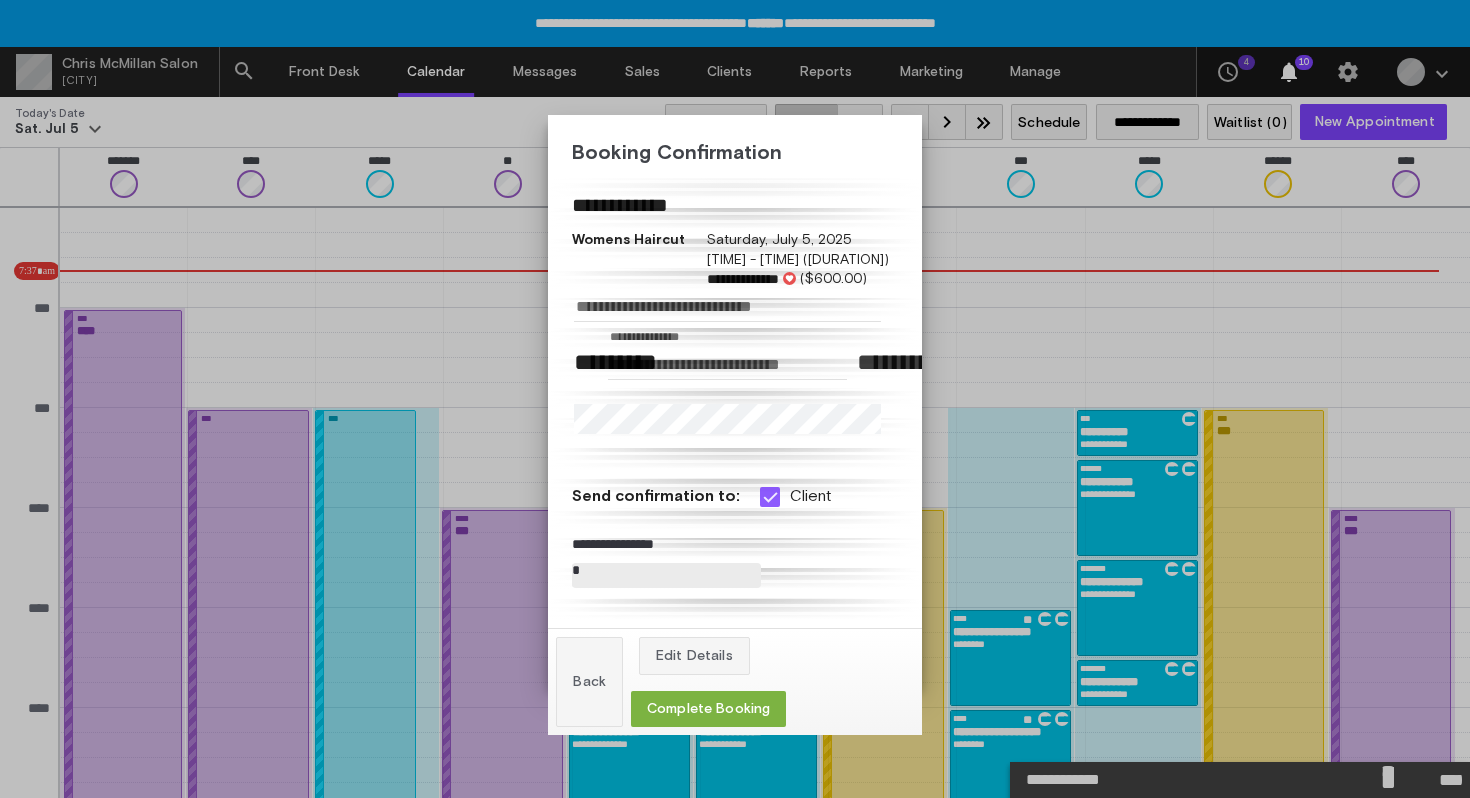 scroll, scrollTop: 362, scrollLeft: 0, axis: vertical 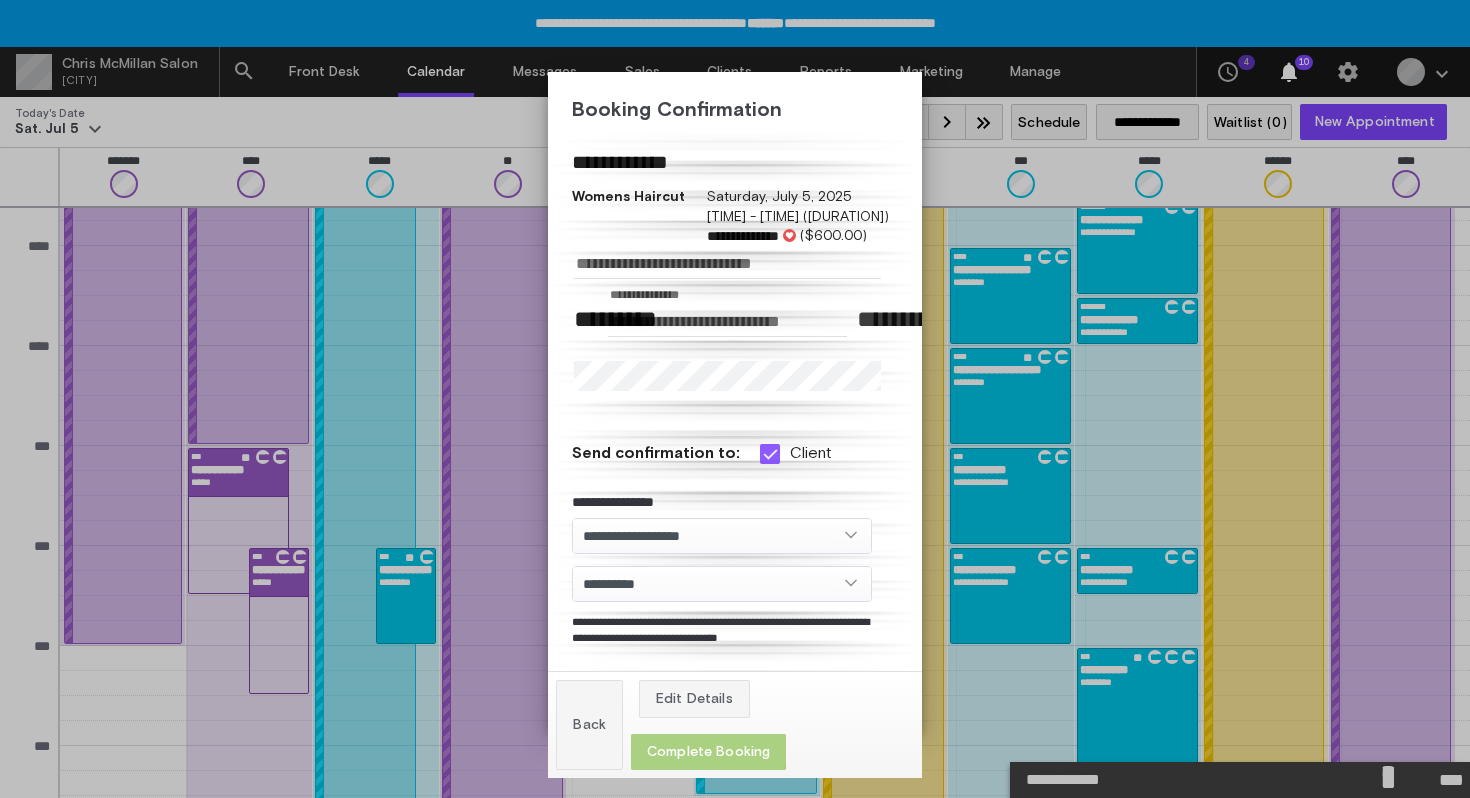 click on "Complete Booking" at bounding box center [708, 752] 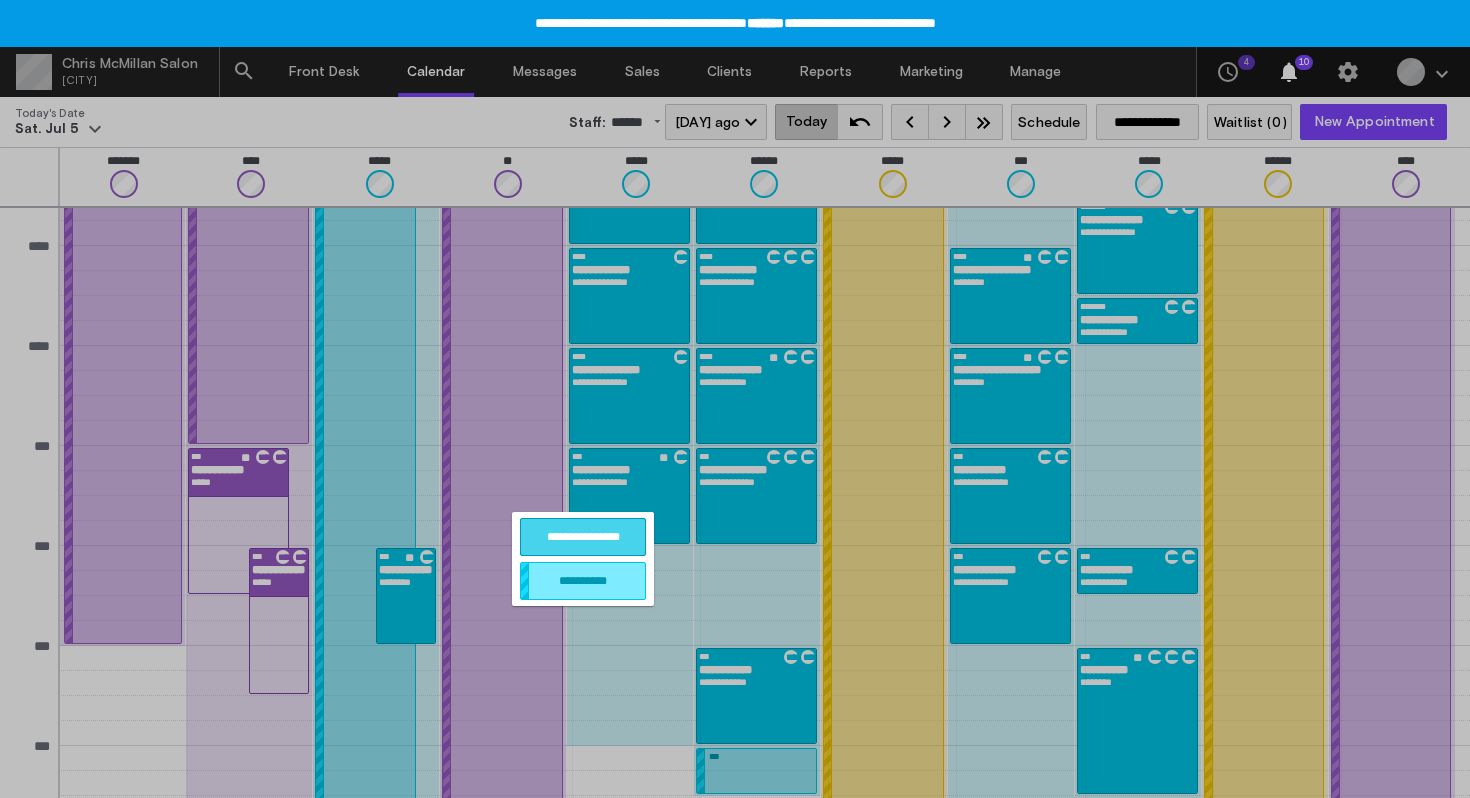 click on "**********" at bounding box center [583, 537] 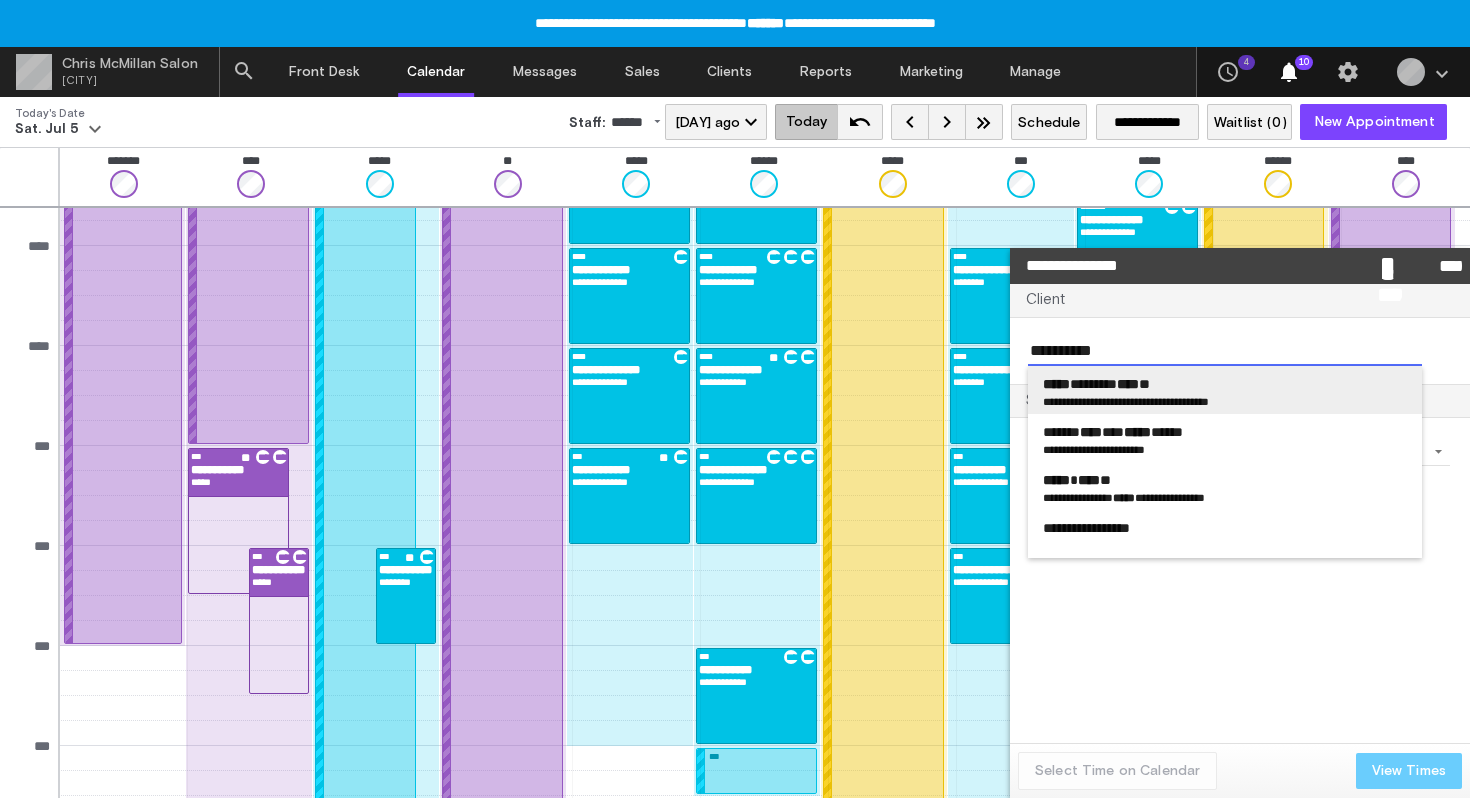type on "**********" 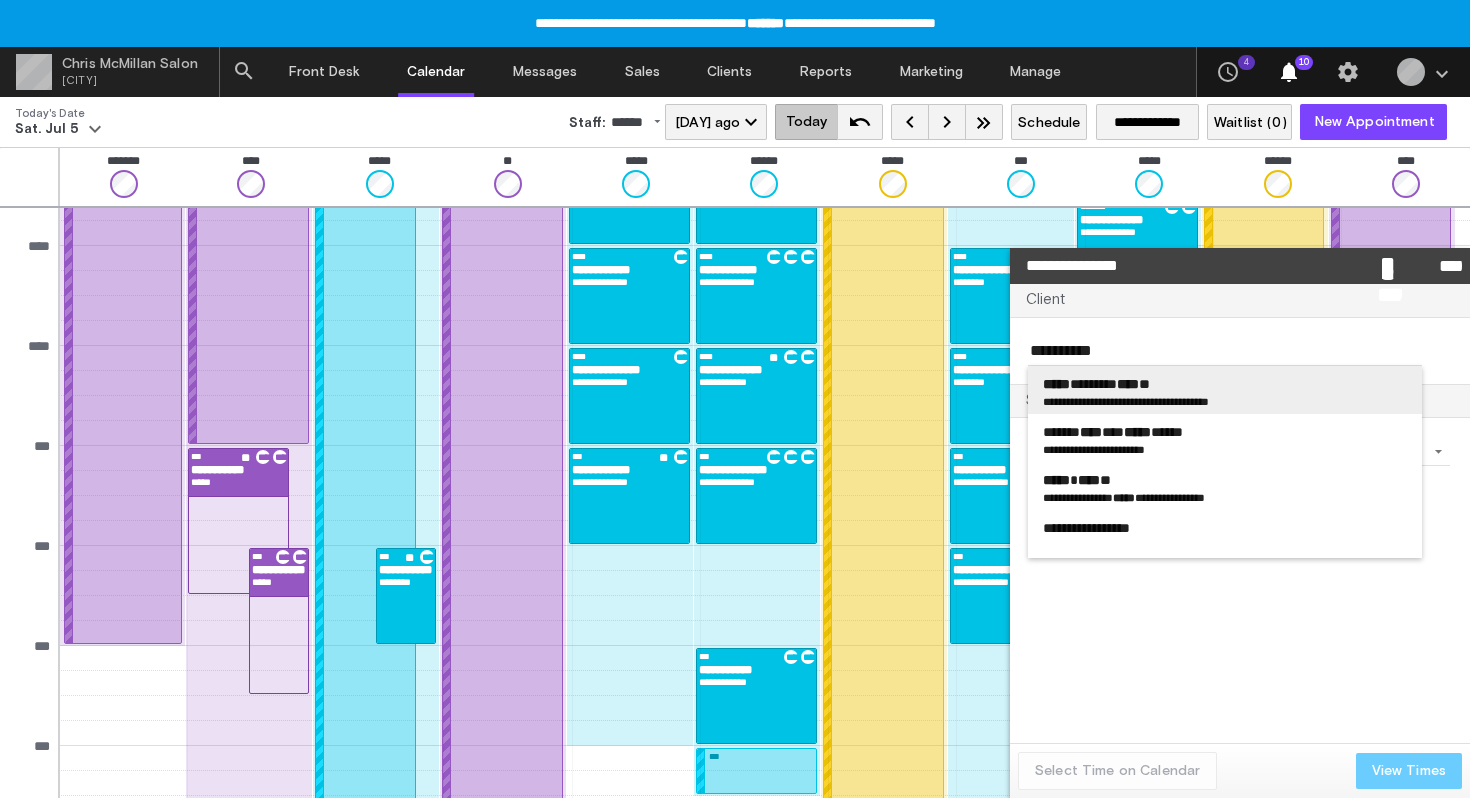 click on "***** ******* **** **" at bounding box center (1096, 384) 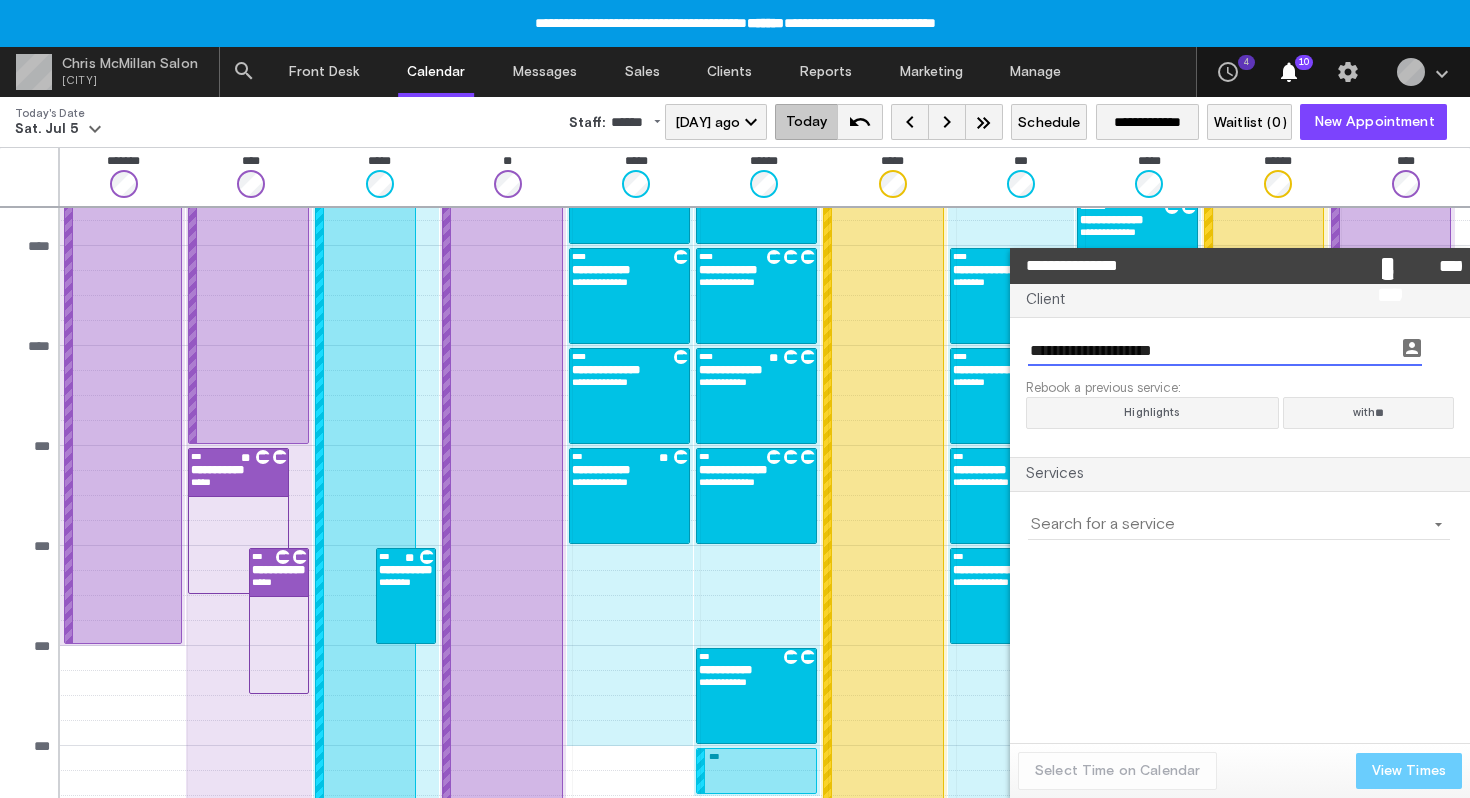 click at bounding box center (1227, 525) 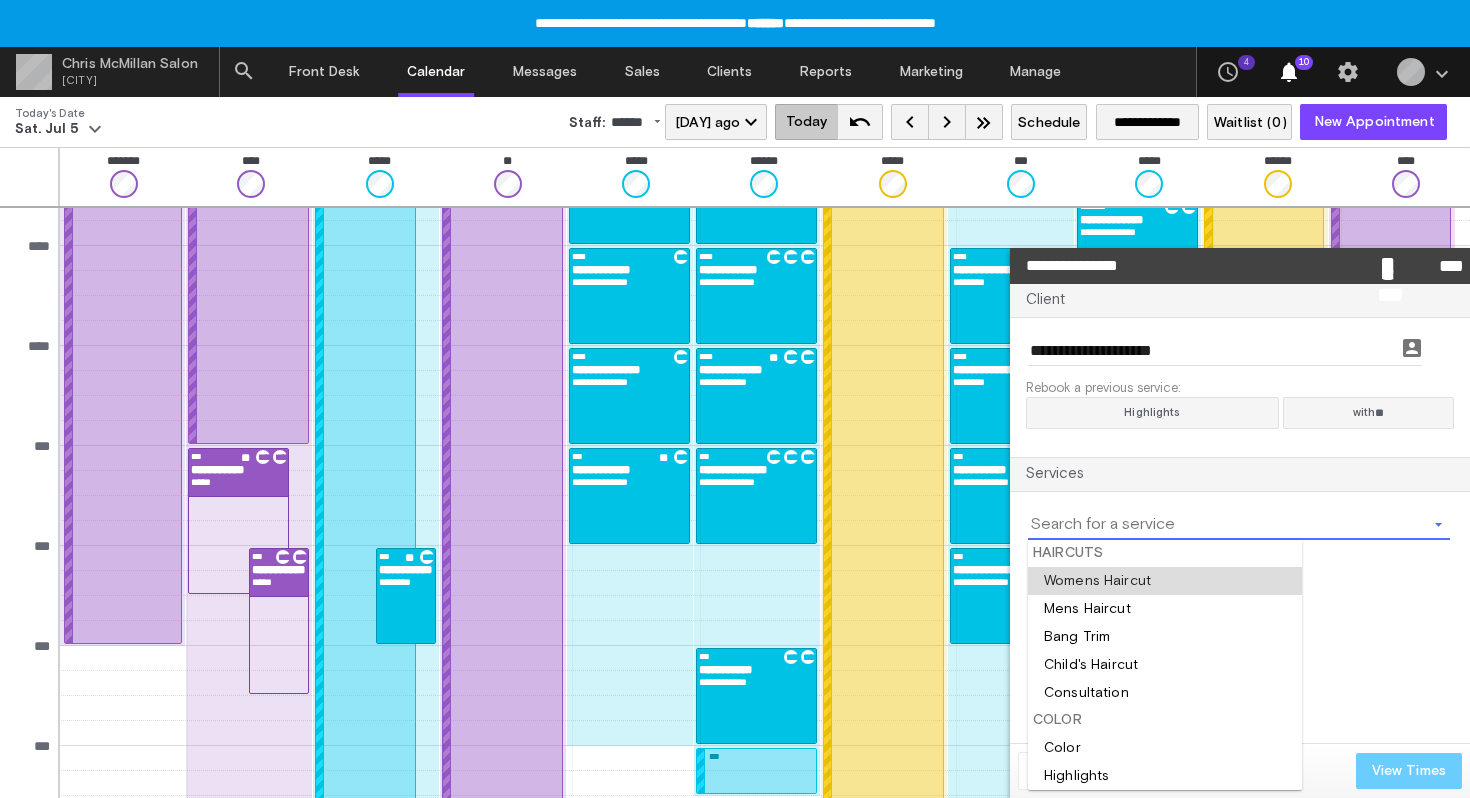 click at bounding box center [1165, 581] 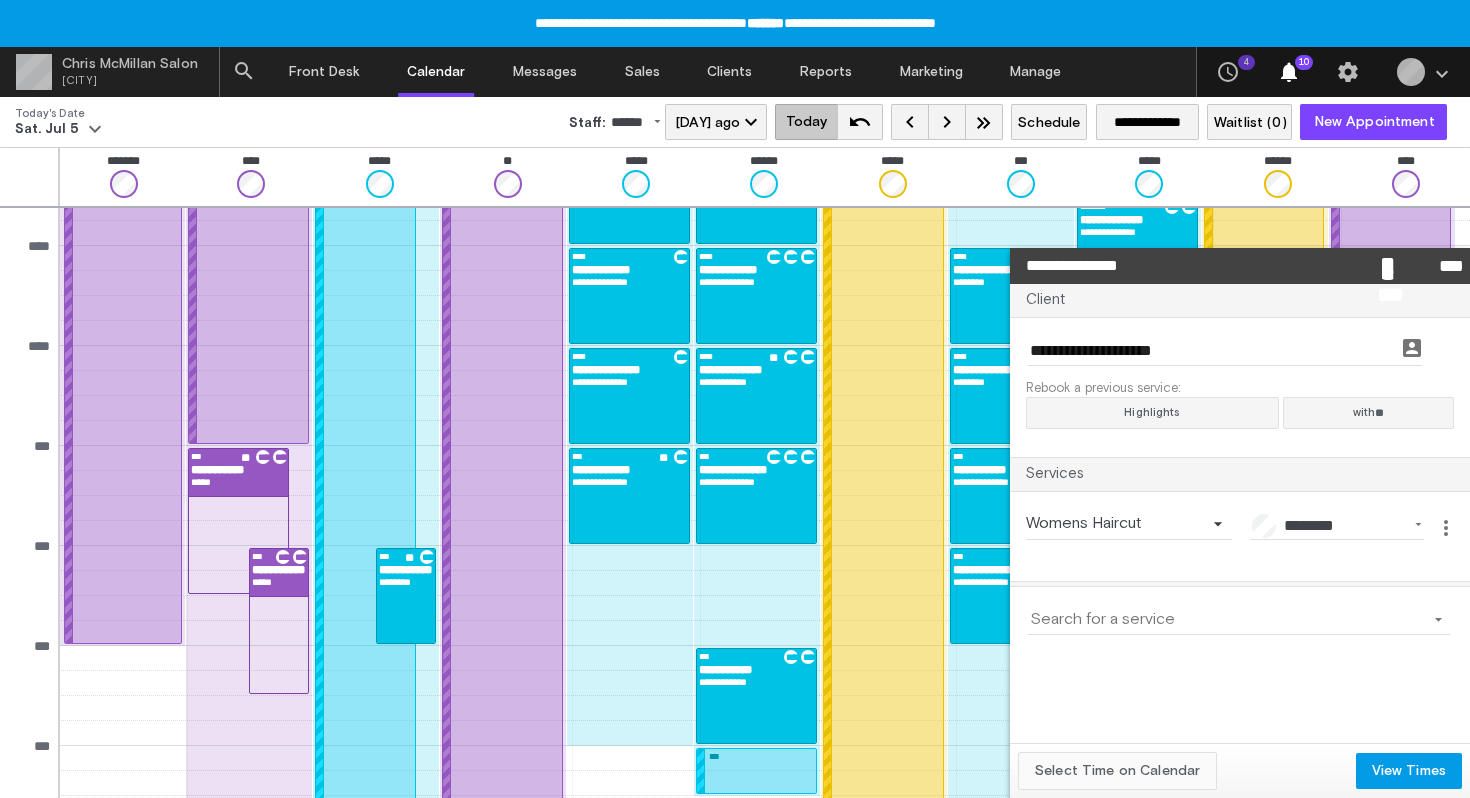 click on "Select Time on Calendar" at bounding box center [1117, 771] 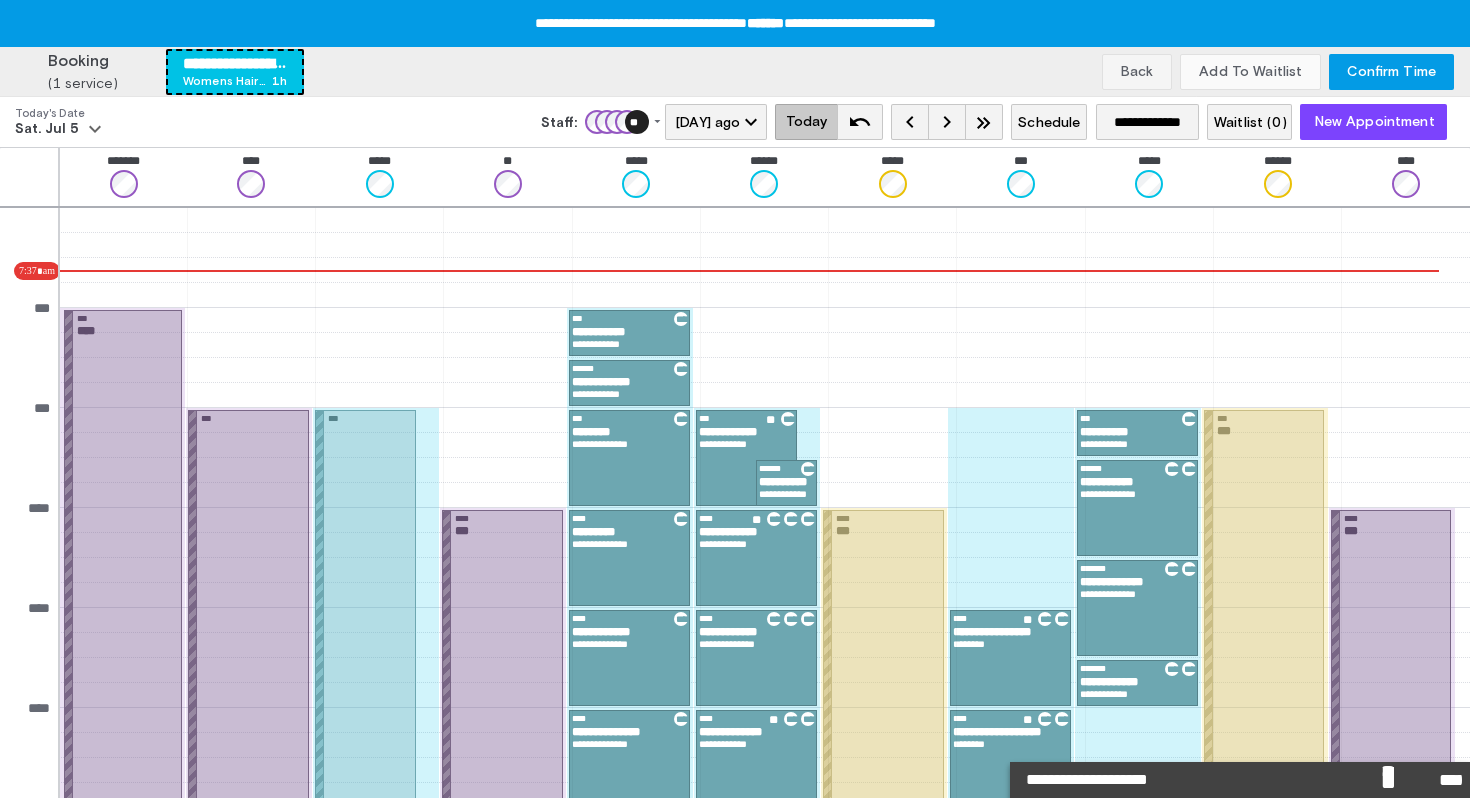 scroll, scrollTop: 362, scrollLeft: 0, axis: vertical 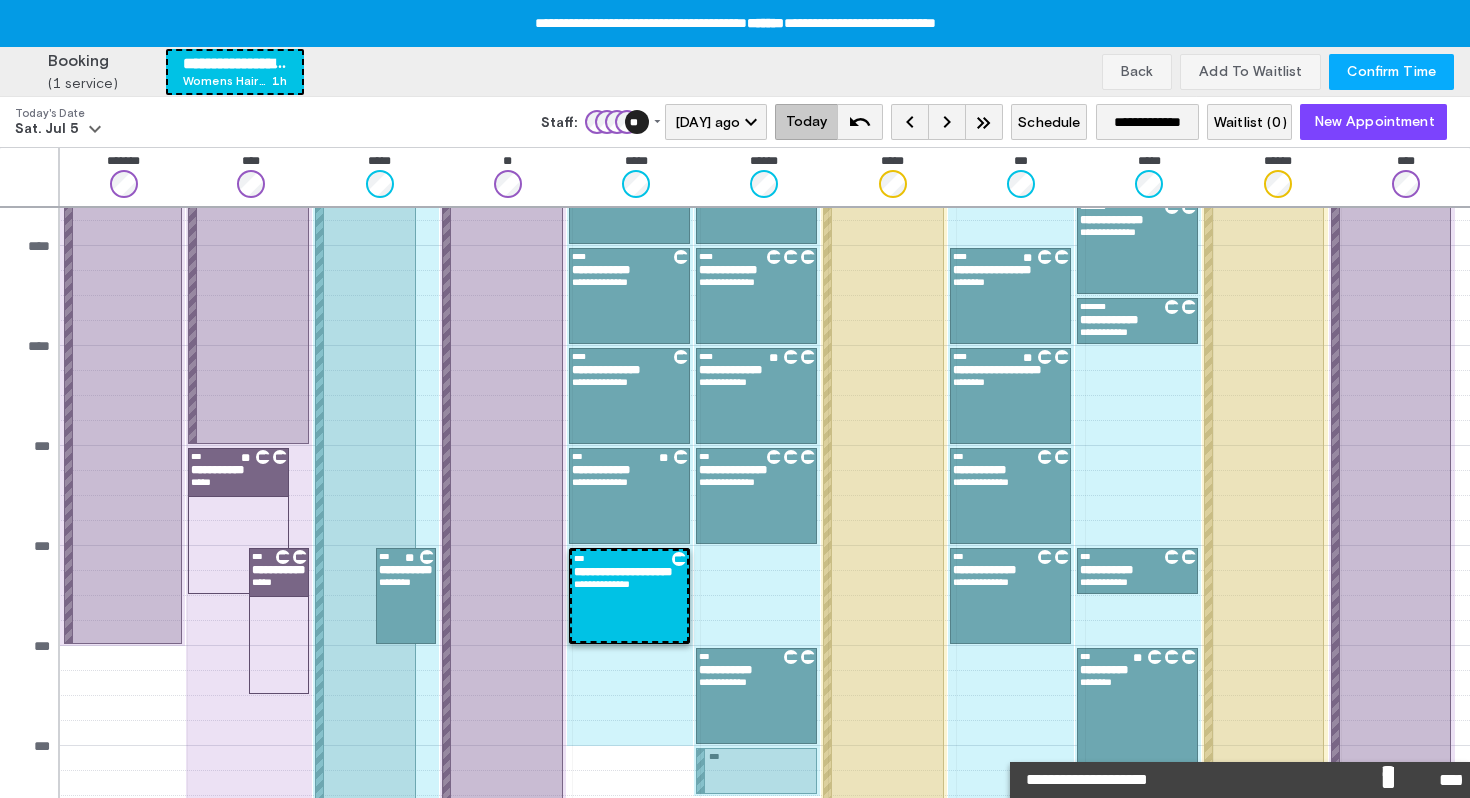 click on "Confirm Time" at bounding box center [1391, 72] 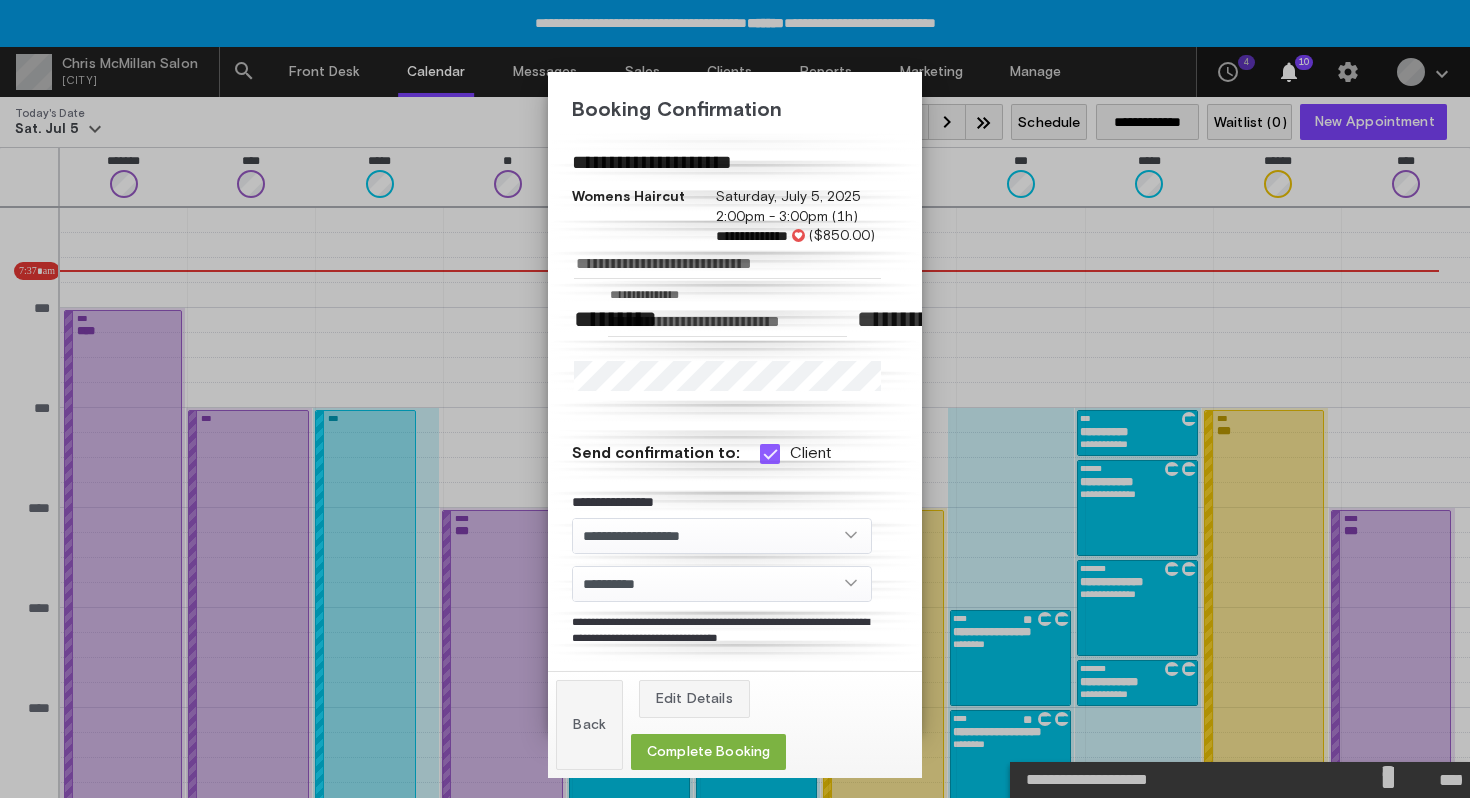 scroll, scrollTop: 362, scrollLeft: 0, axis: vertical 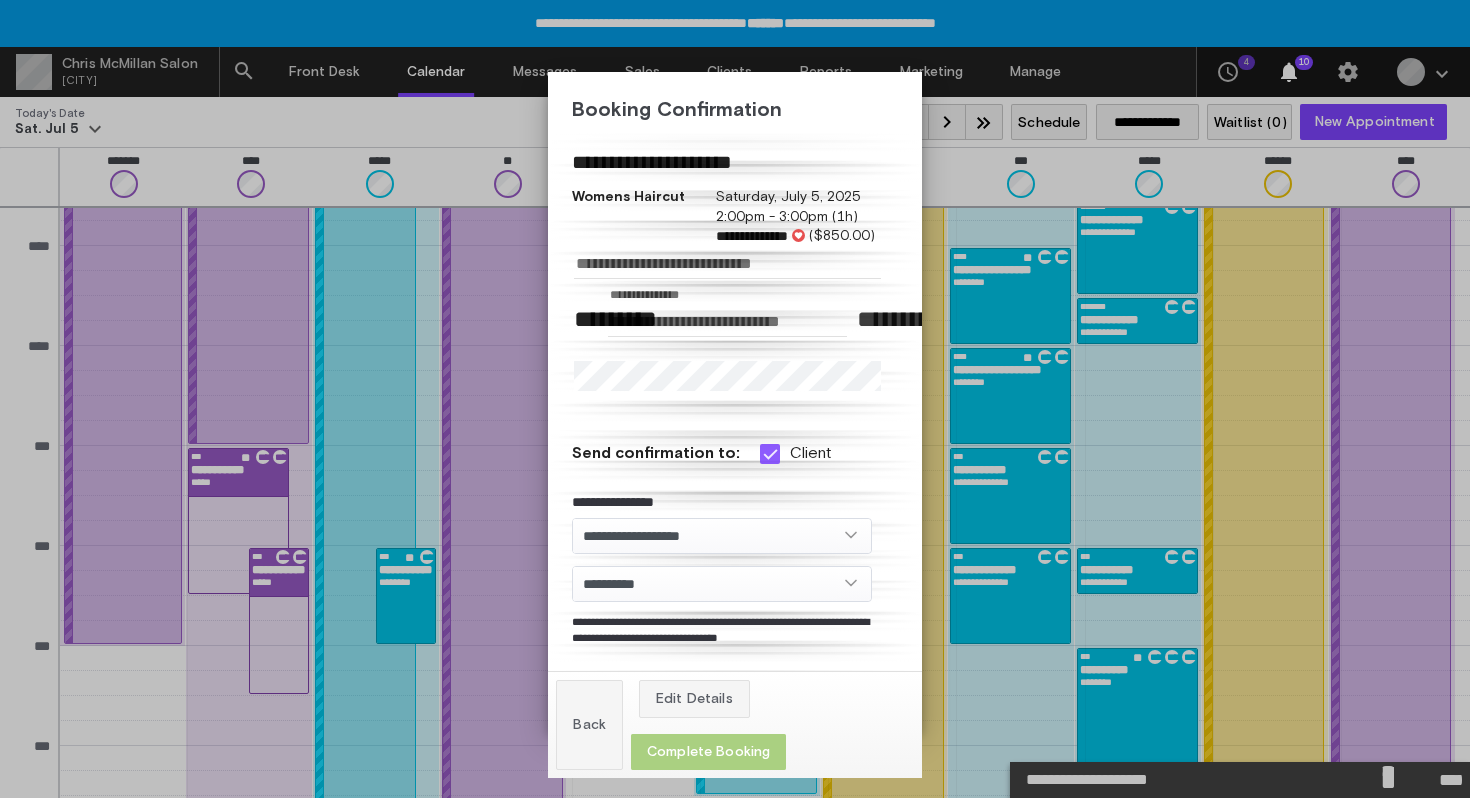 click on "Complete Booking" at bounding box center (708, 752) 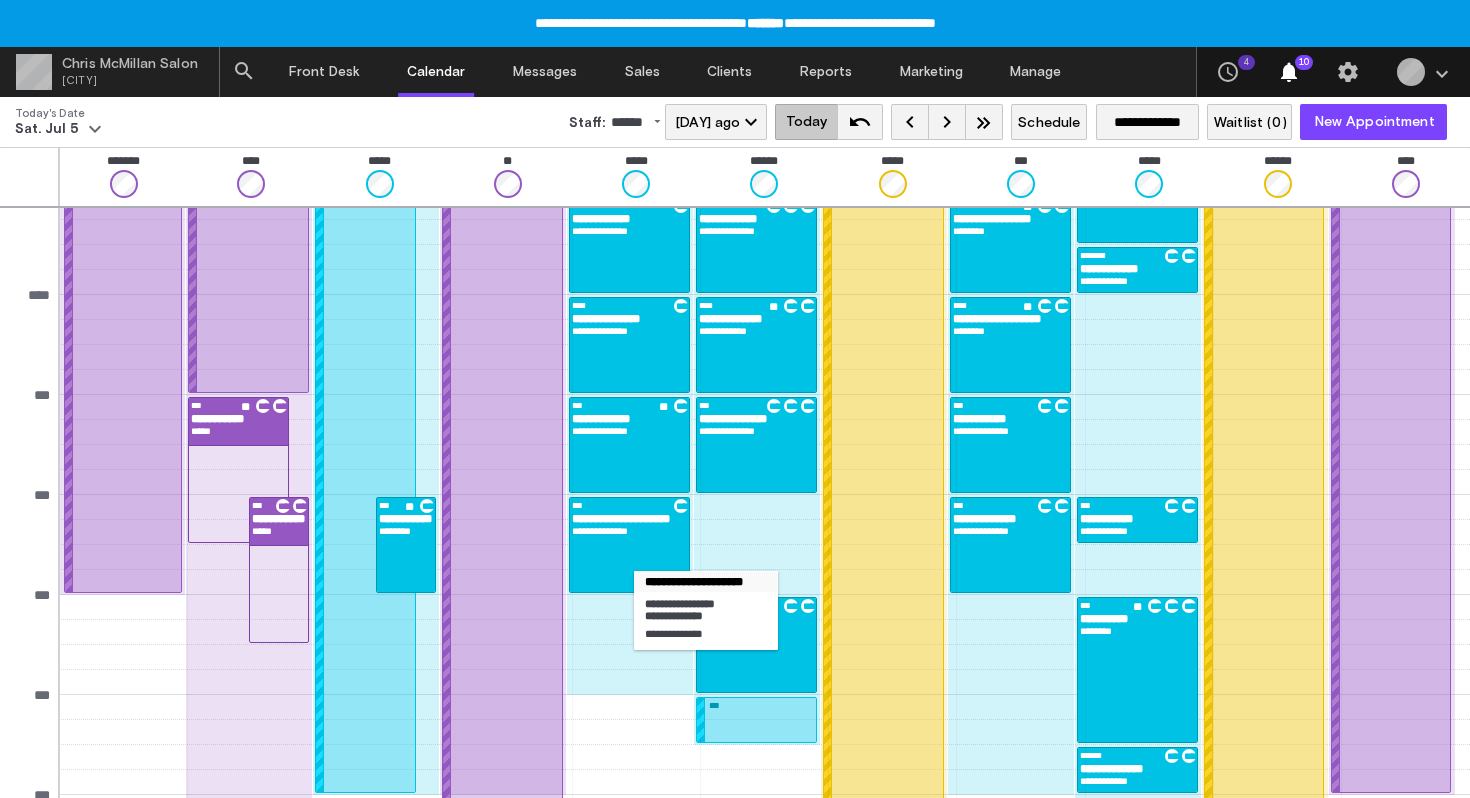 scroll, scrollTop: 412, scrollLeft: 0, axis: vertical 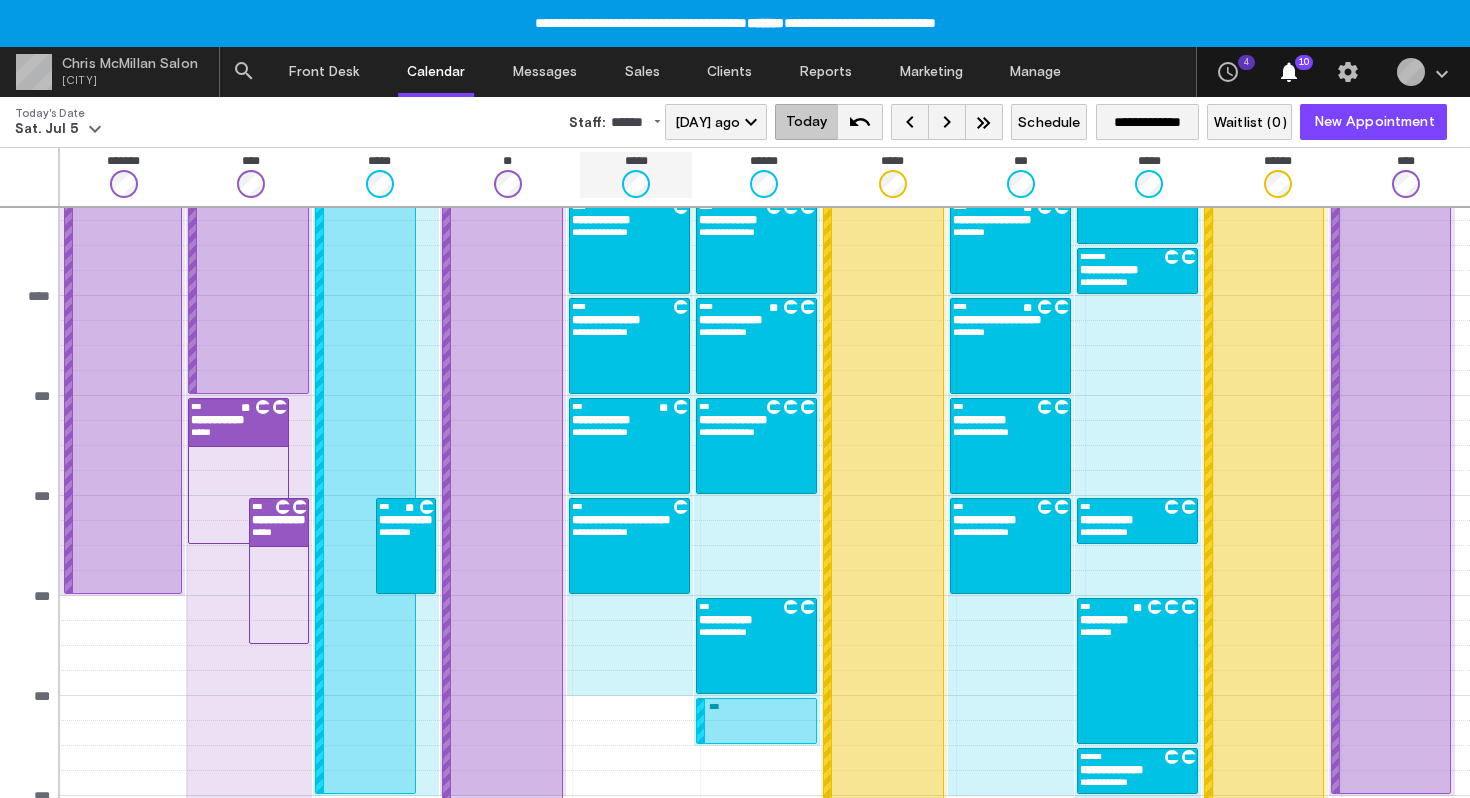 click on "*****" at bounding box center [380, 175] 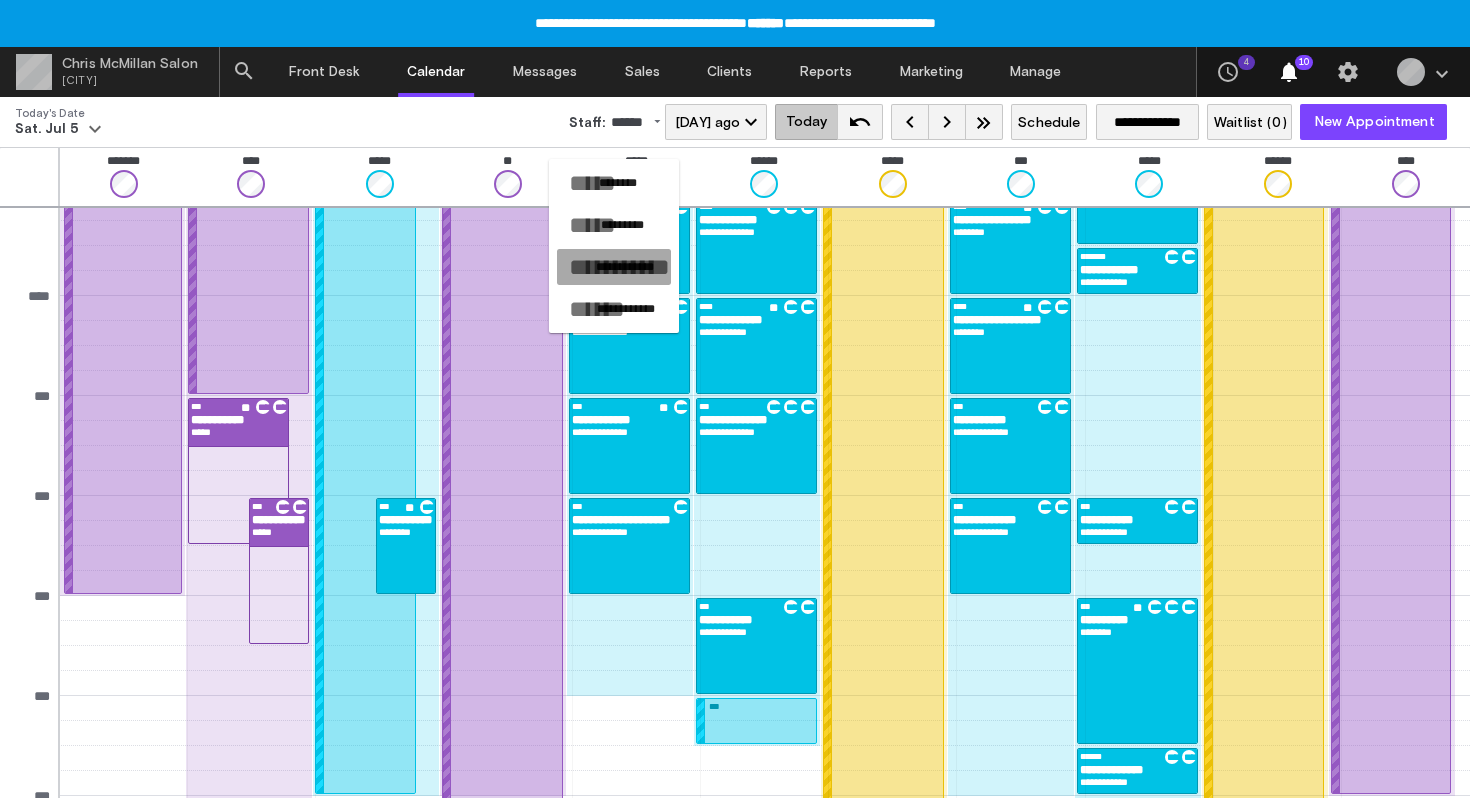 click on "**********" at bounding box center (625, 267) 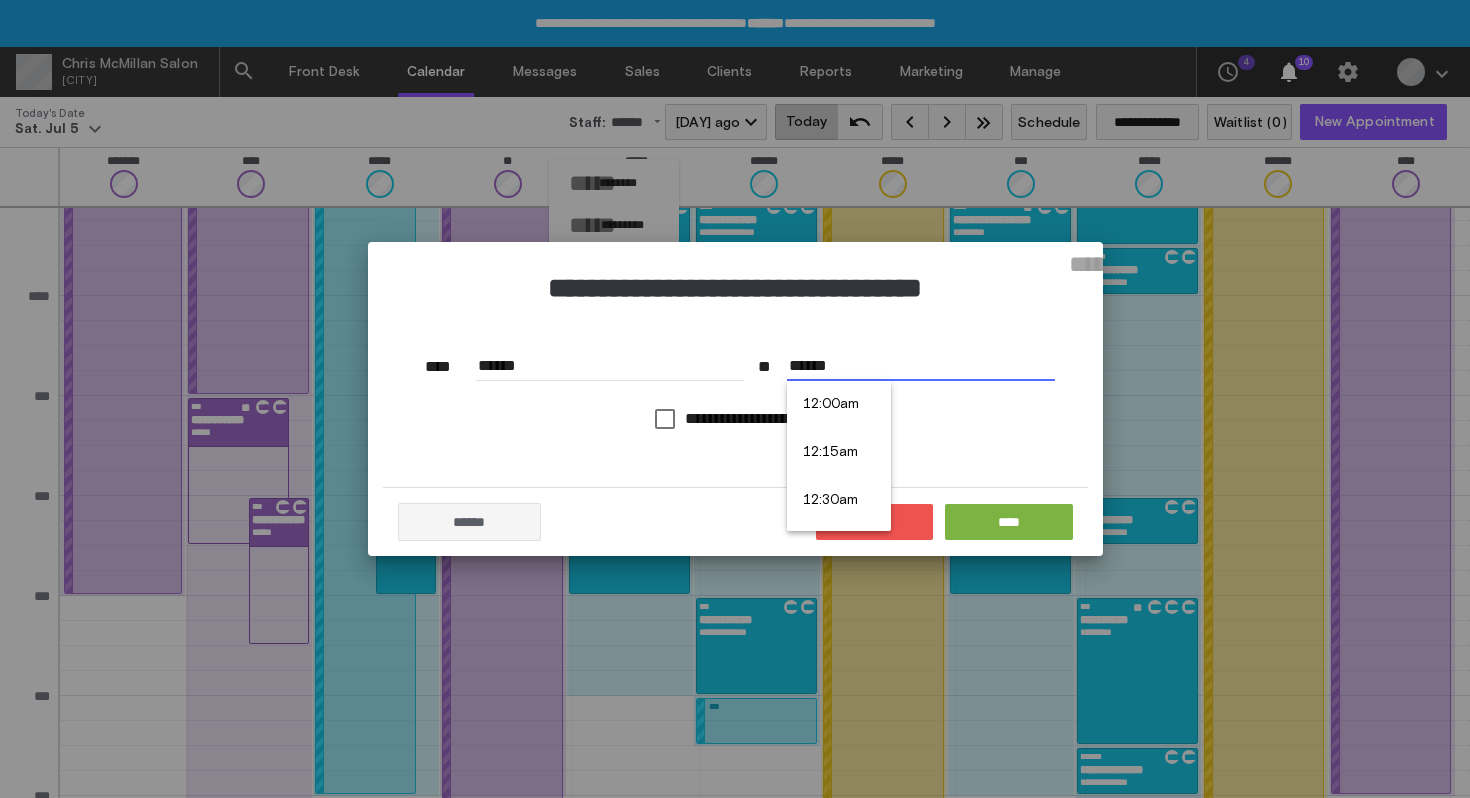 click on "******" at bounding box center (921, 366) 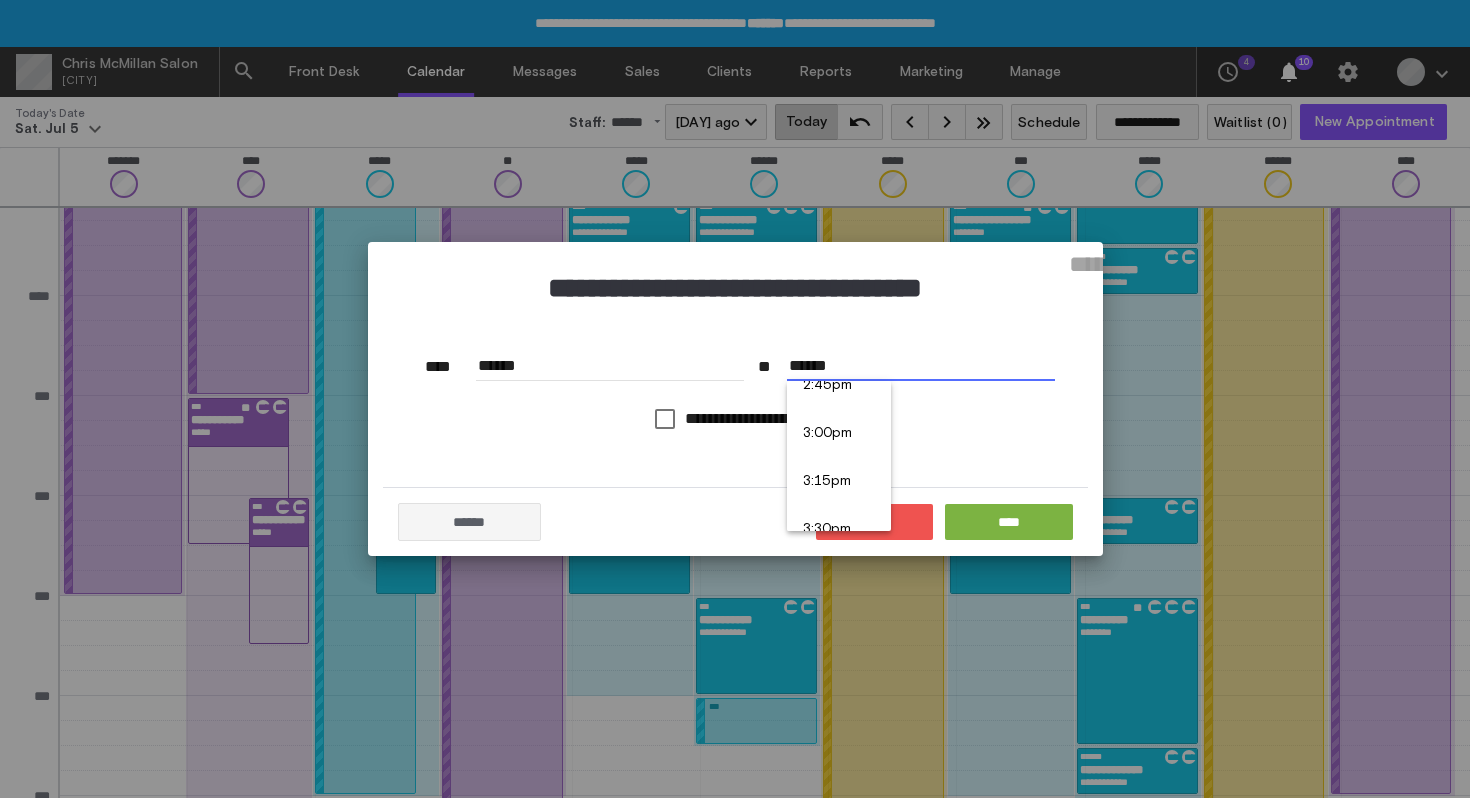 scroll, scrollTop: 2854, scrollLeft: 0, axis: vertical 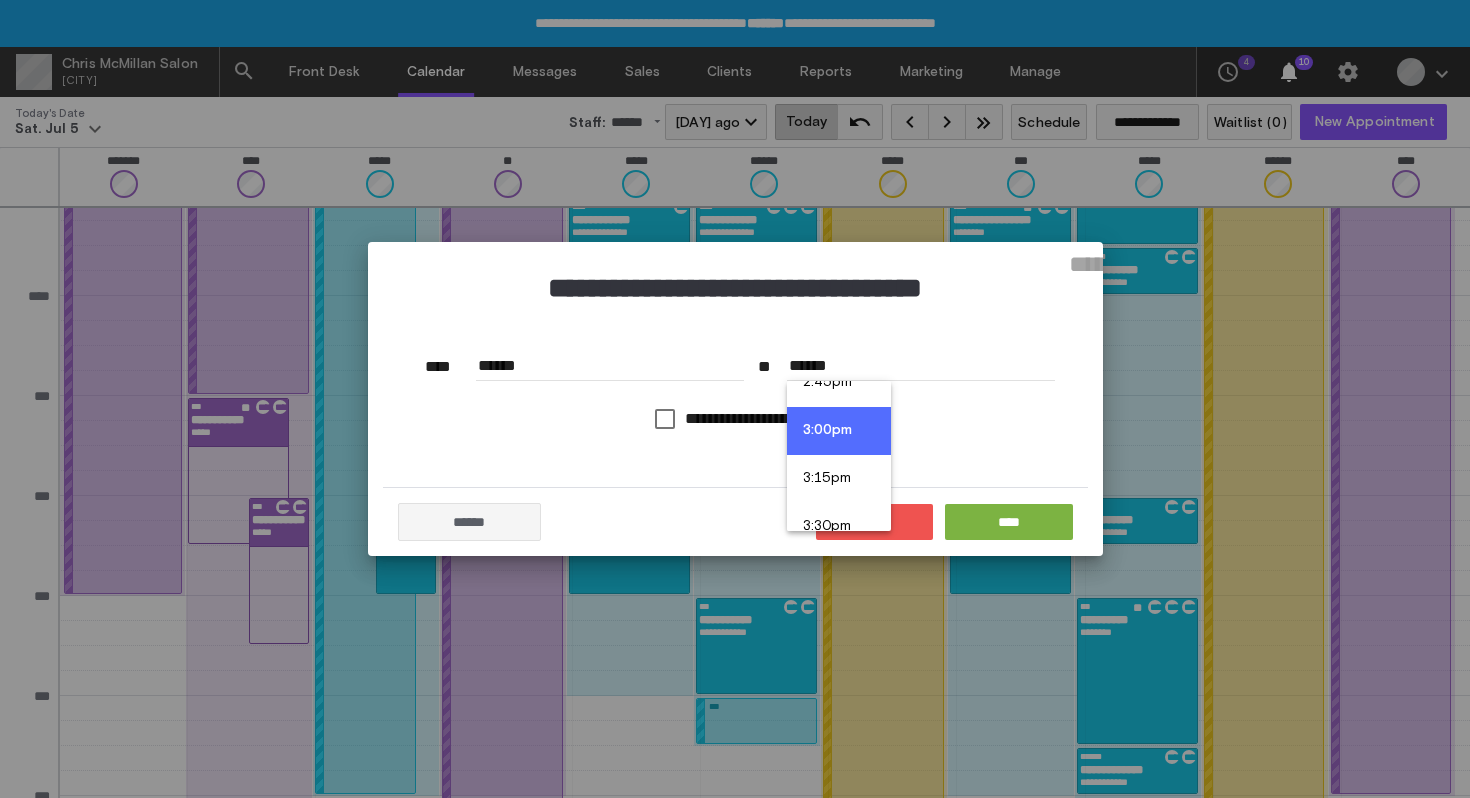 click on "3:00pm" at bounding box center [839, 431] 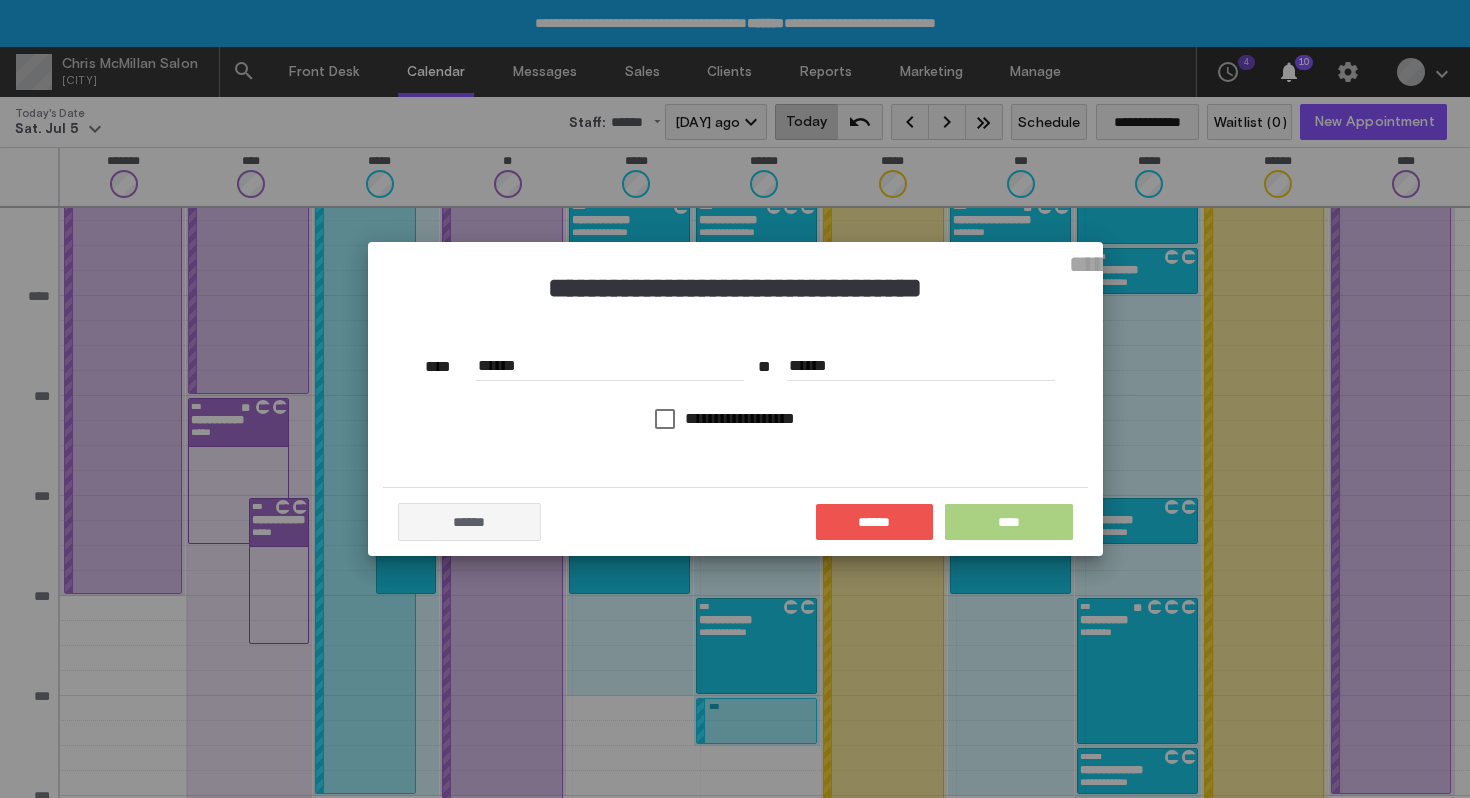 click on "****" at bounding box center (1009, 522) 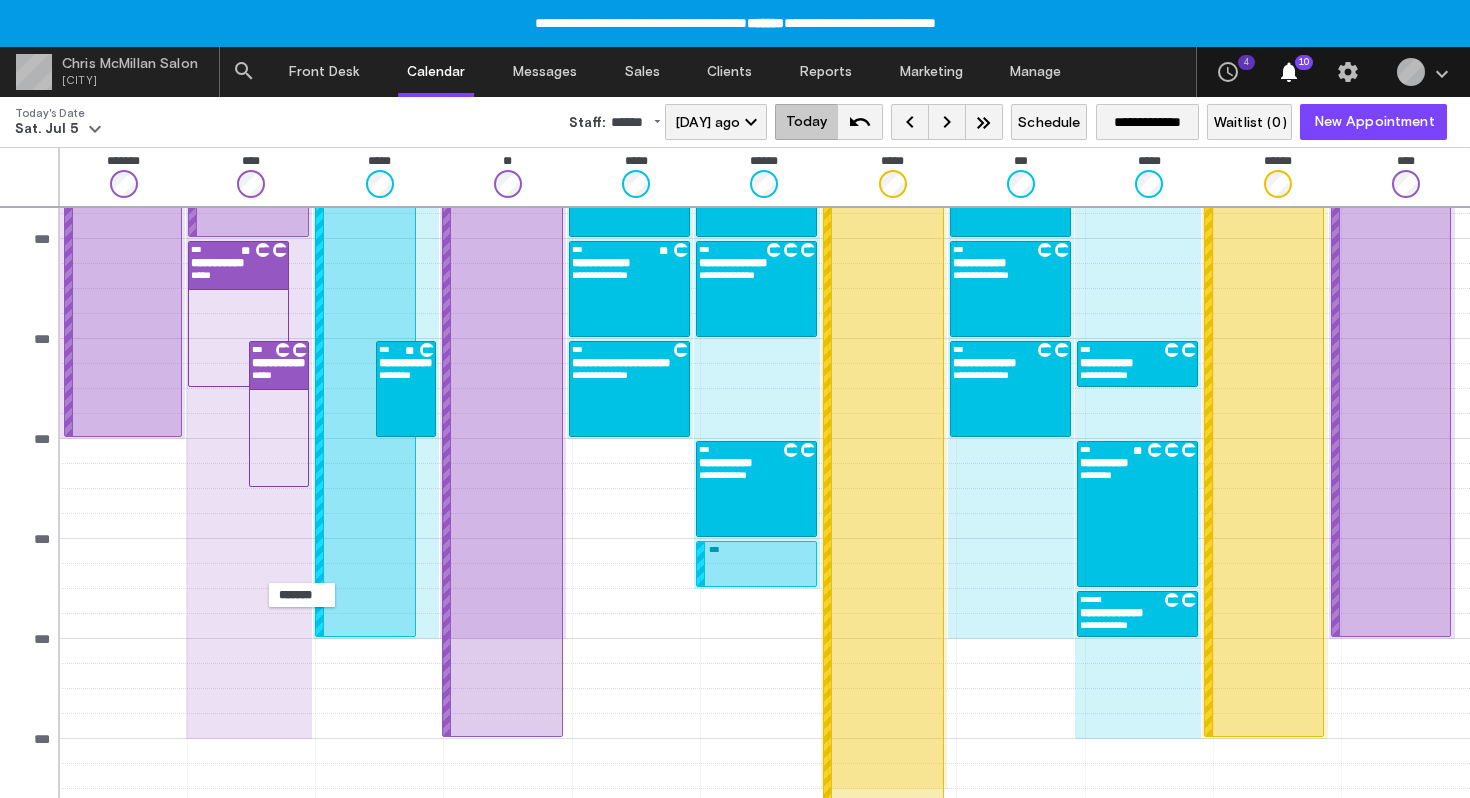 scroll, scrollTop: 0, scrollLeft: 0, axis: both 